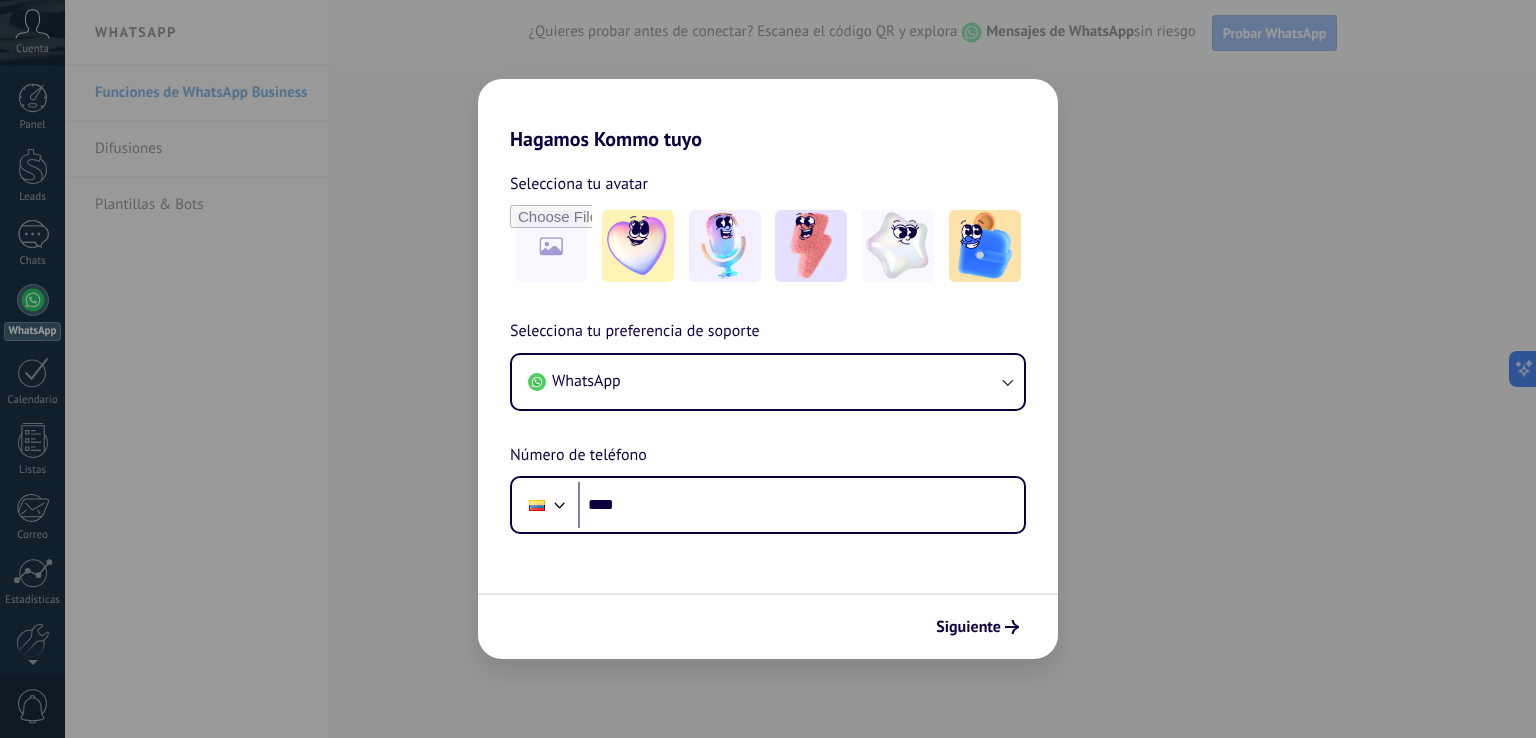 scroll, scrollTop: 0, scrollLeft: 0, axis: both 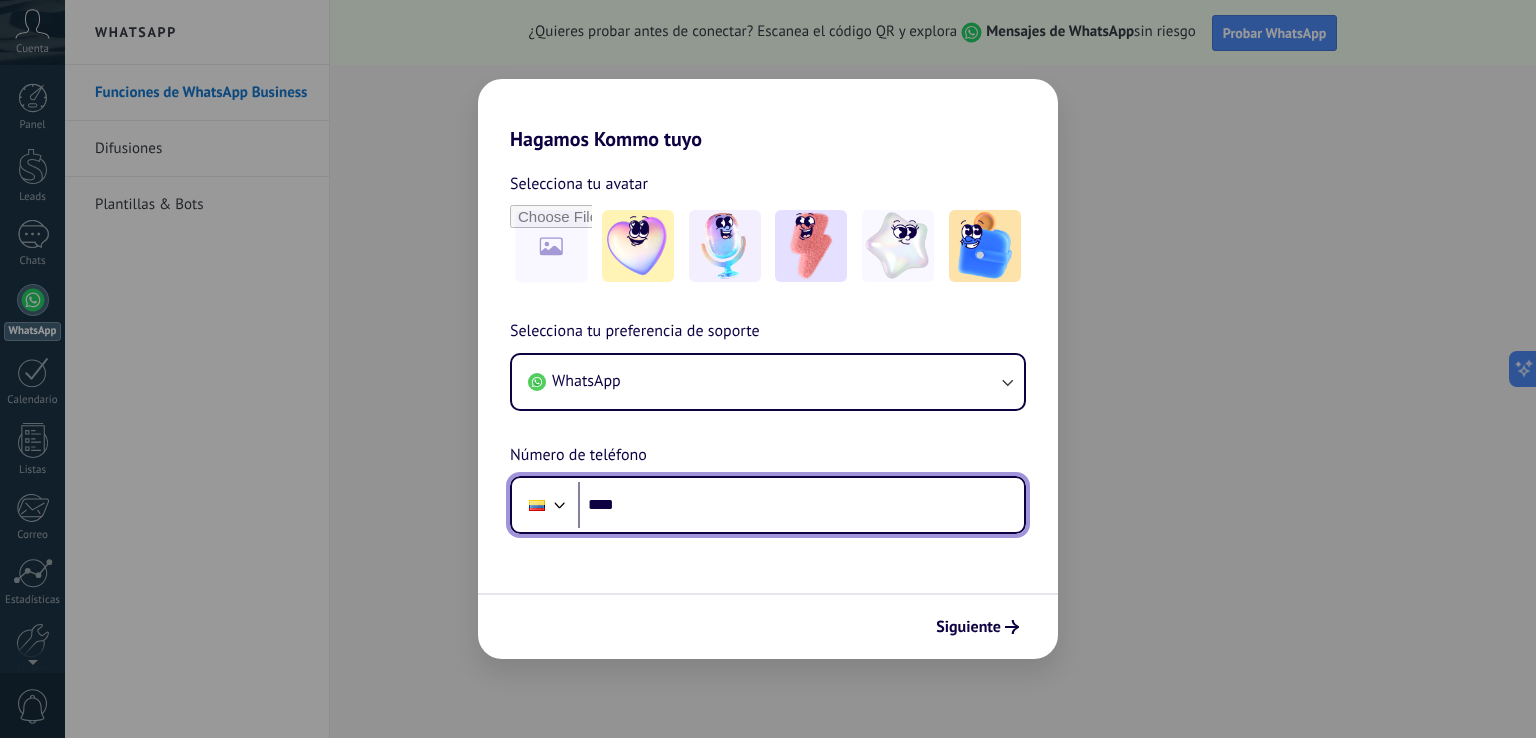 click on "****" at bounding box center [801, 505] 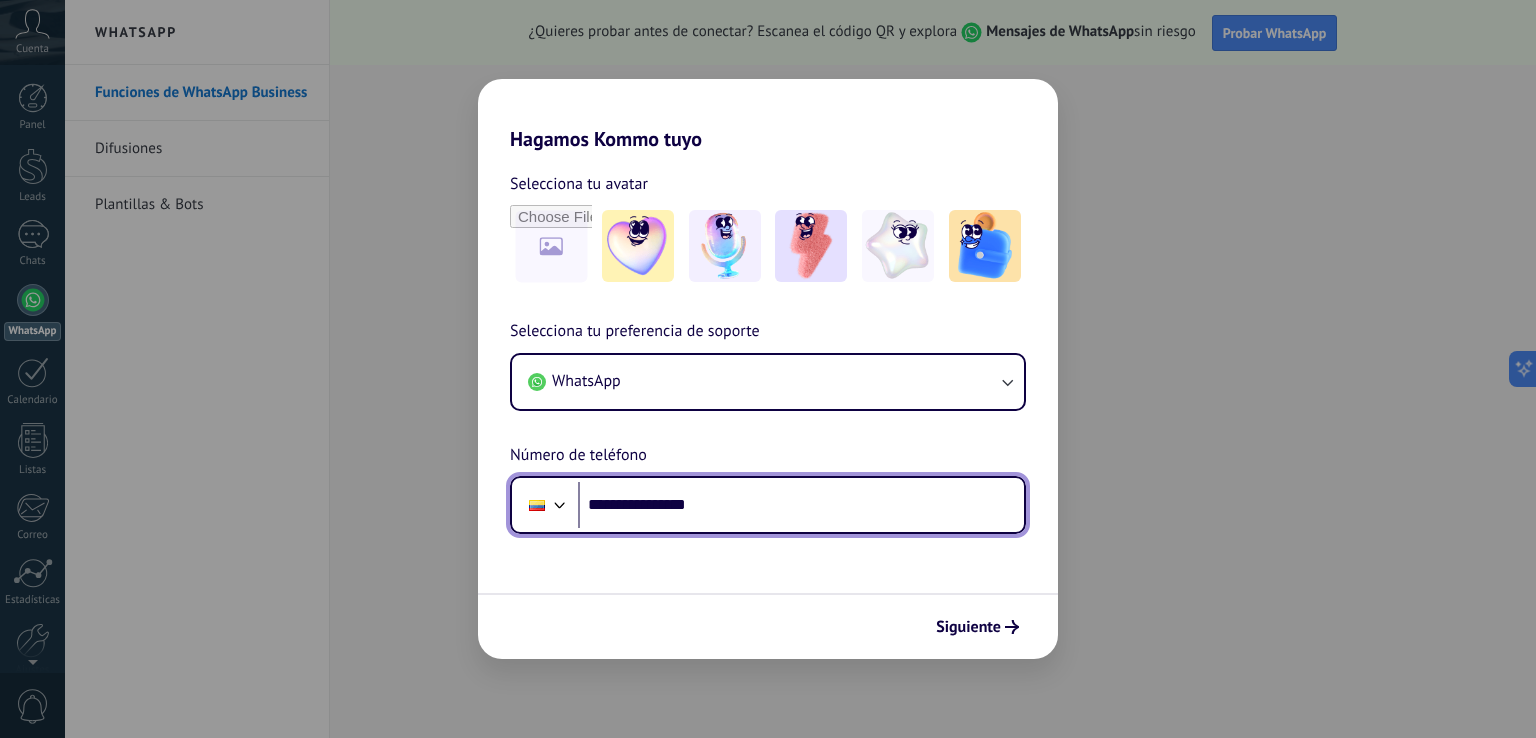 type on "**********" 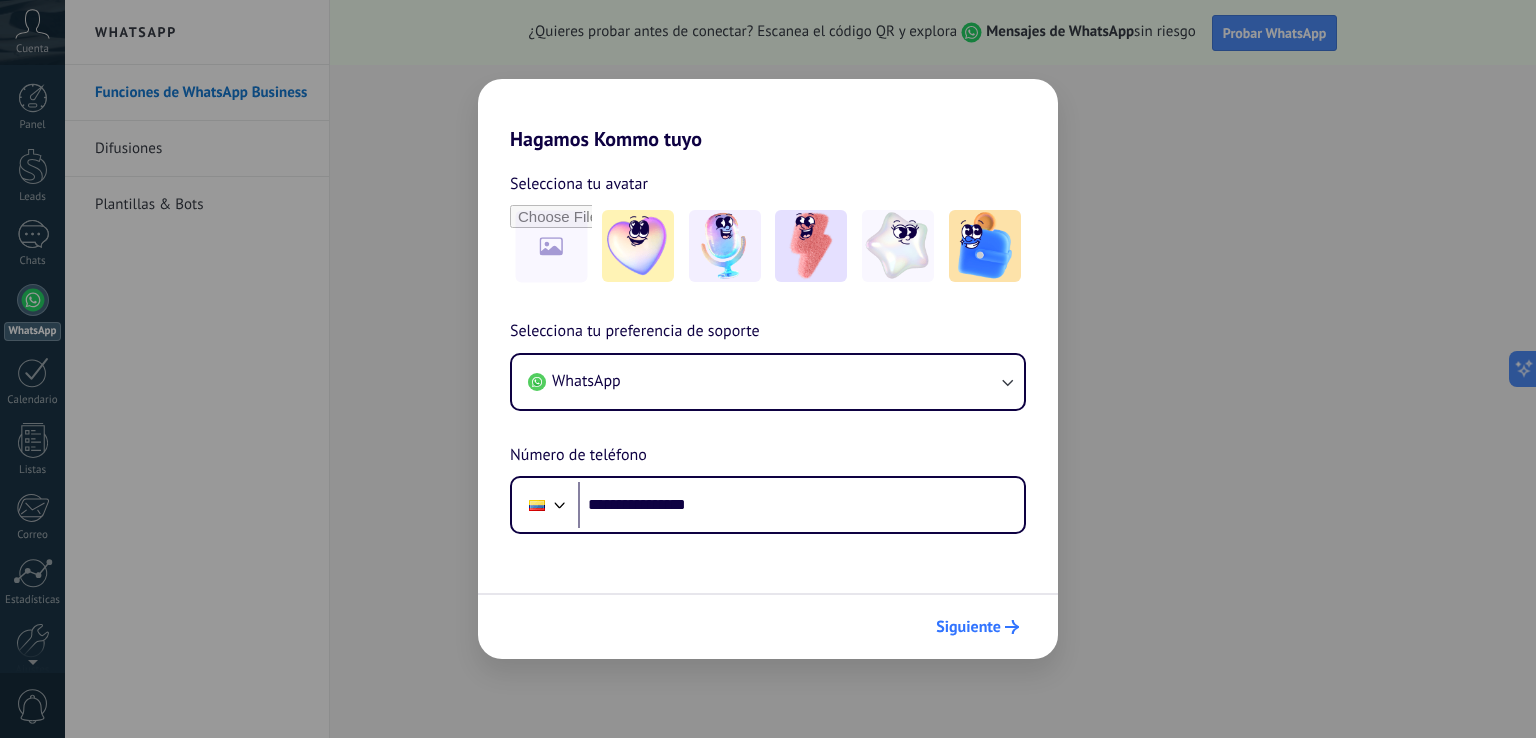 drag, startPoint x: 411, startPoint y: 21, endPoint x: 973, endPoint y: 641, distance: 836.80585 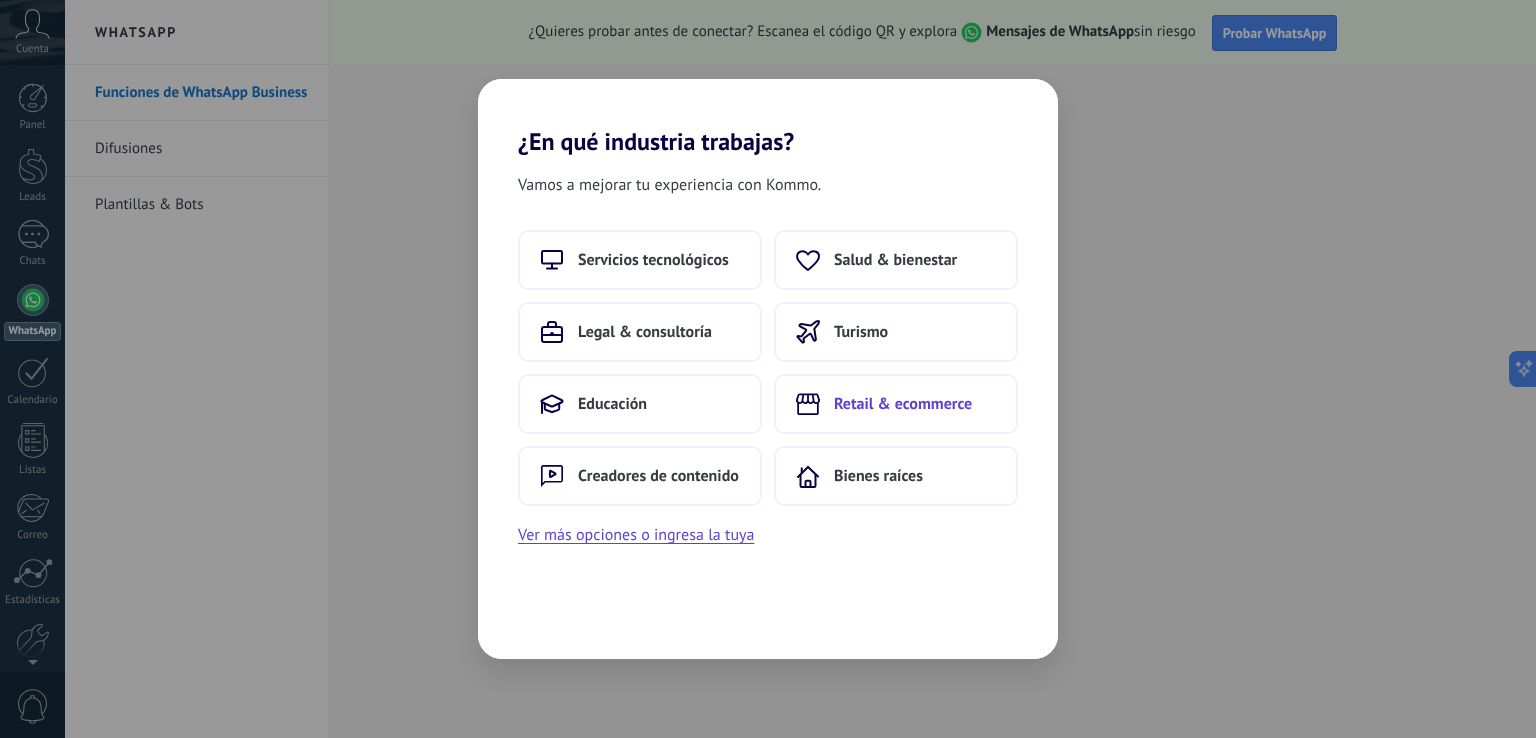 click on "Retail & ecommerce" at bounding box center (896, 404) 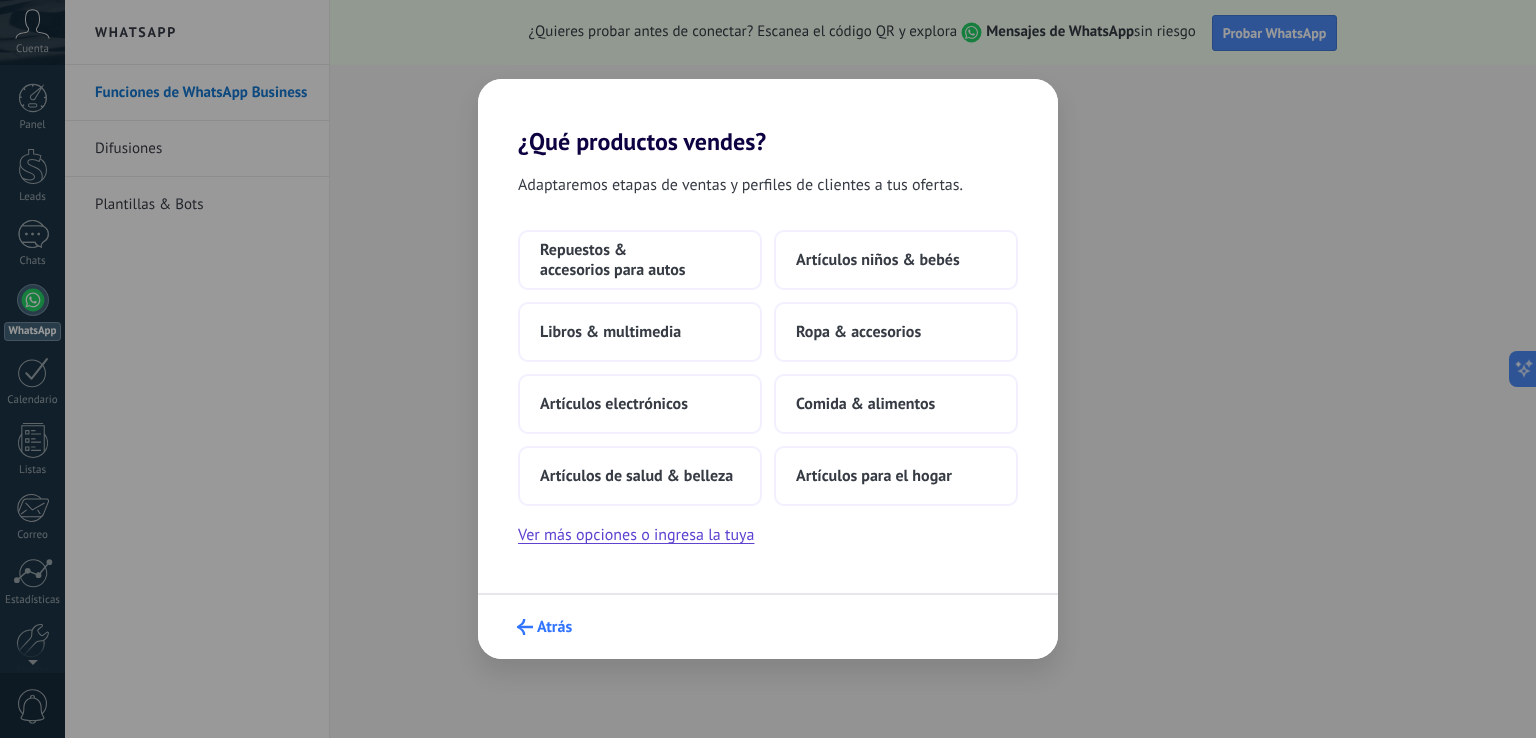 click at bounding box center [525, 627] 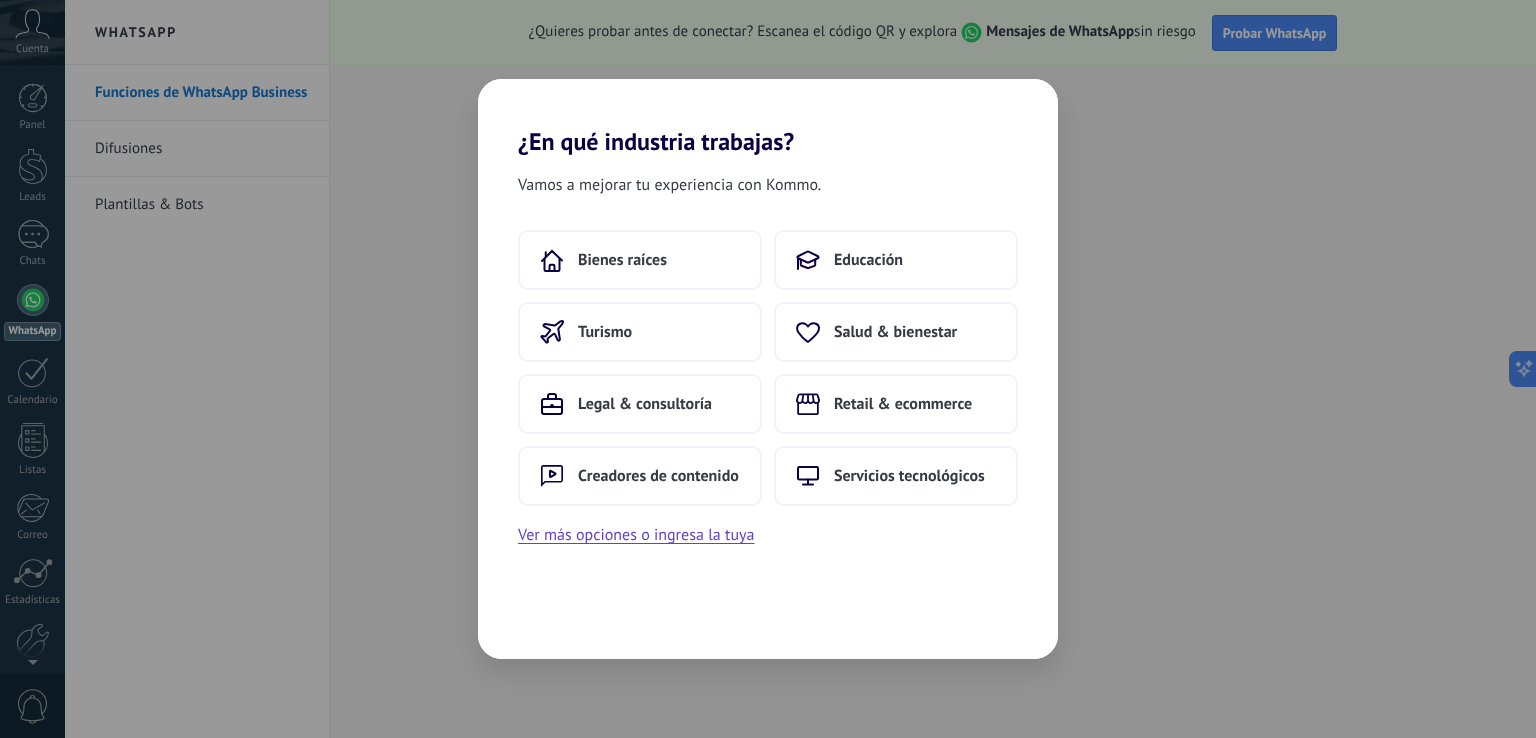 click on "Bienes raíces Educación Turismo Salud & bienestar Legal & consultoría Retail & ecommerce Creadores de contenido Servicios tecnológicos Ver más opciones o ingresa la tuya" at bounding box center (768, 389) 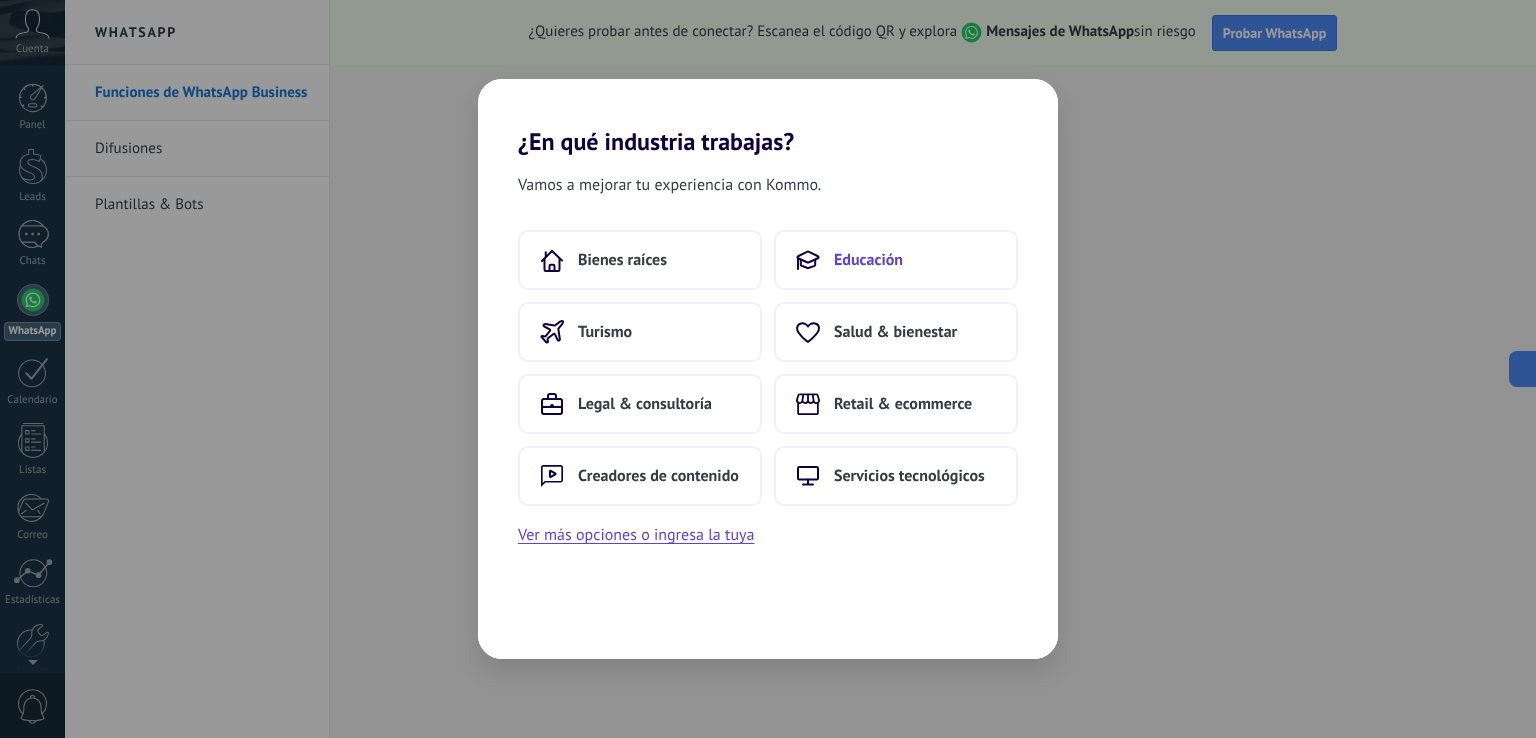 click on "Educación" at bounding box center [896, 260] 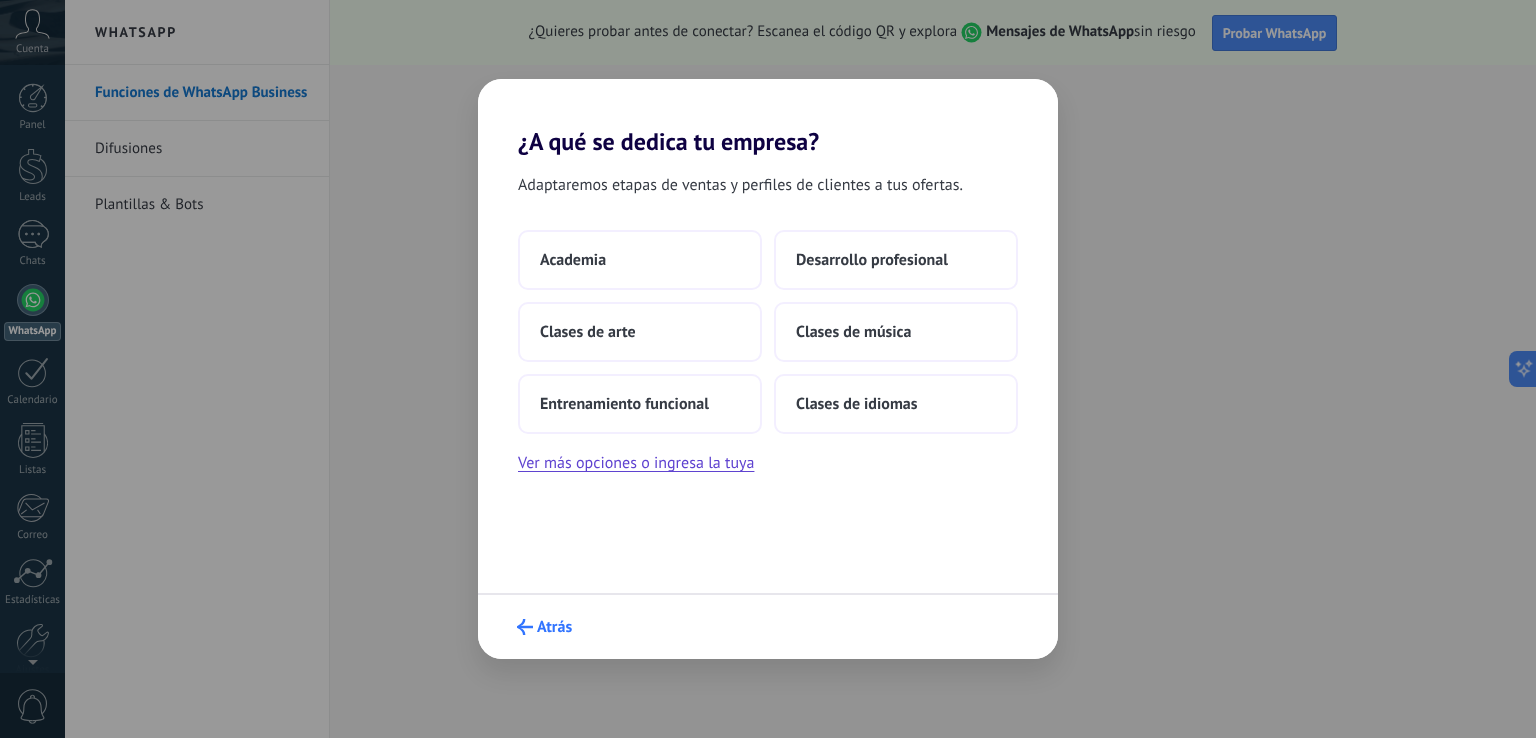 click at bounding box center [525, 627] 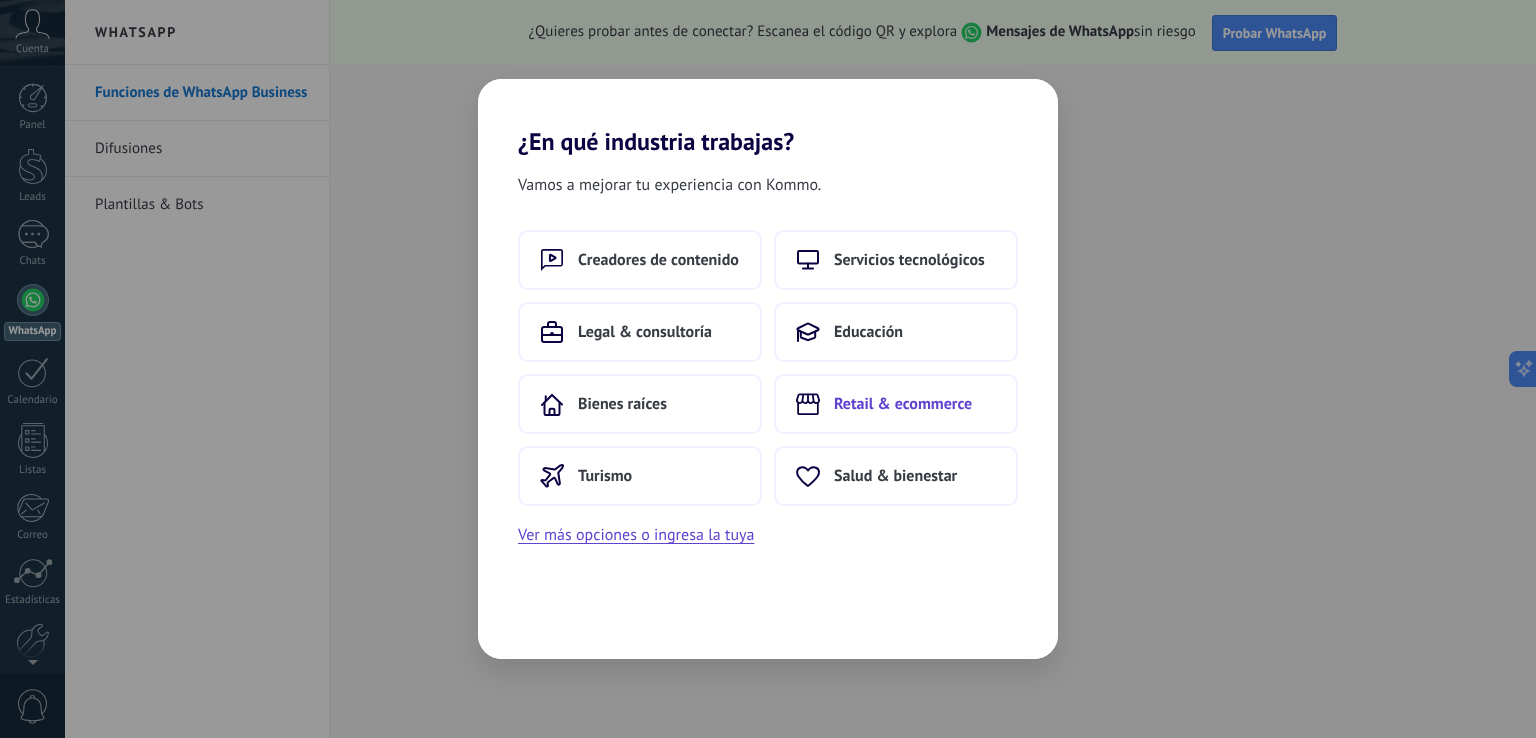 click on "Retail & ecommerce" at bounding box center [658, 260] 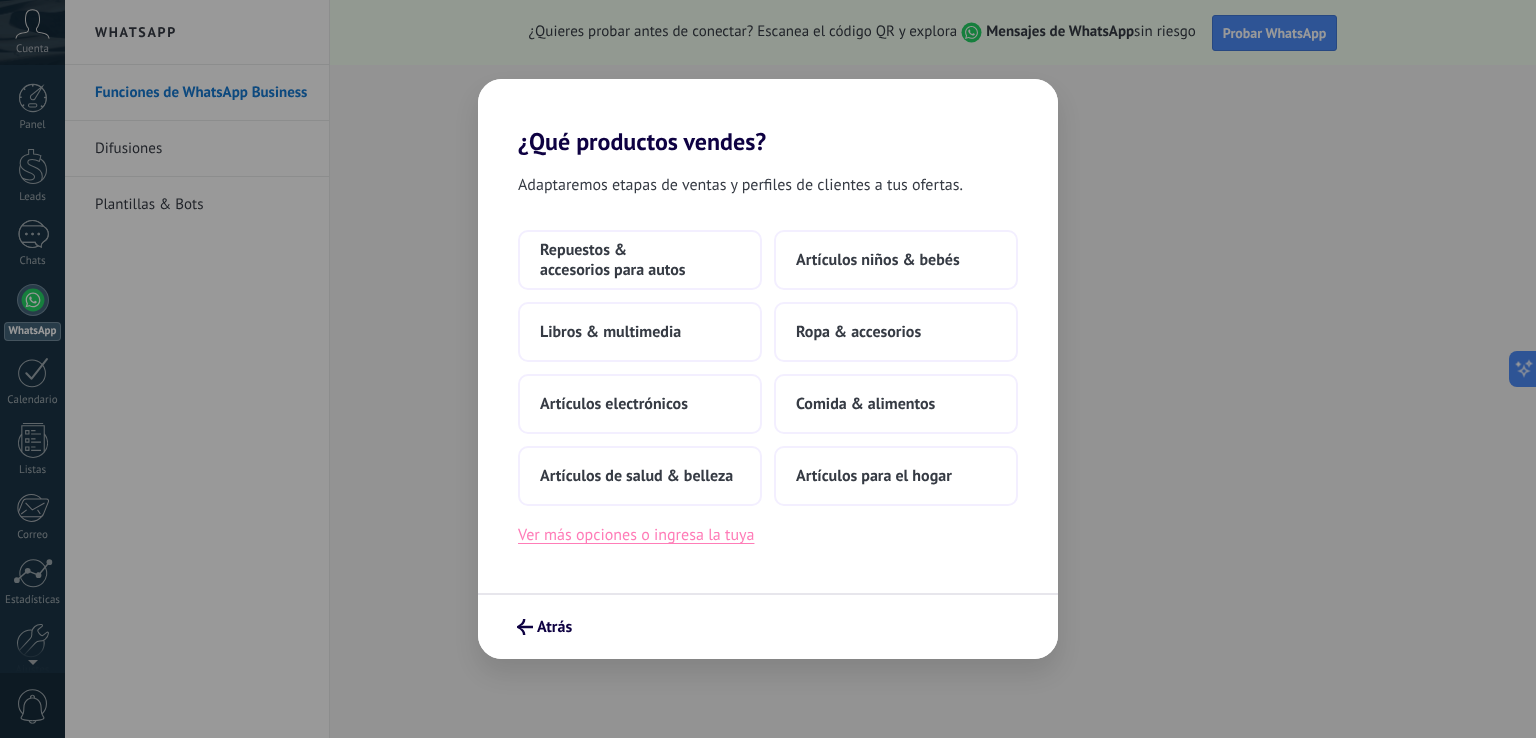 click on "Ver más opciones o ingresa la tuya" at bounding box center (636, 535) 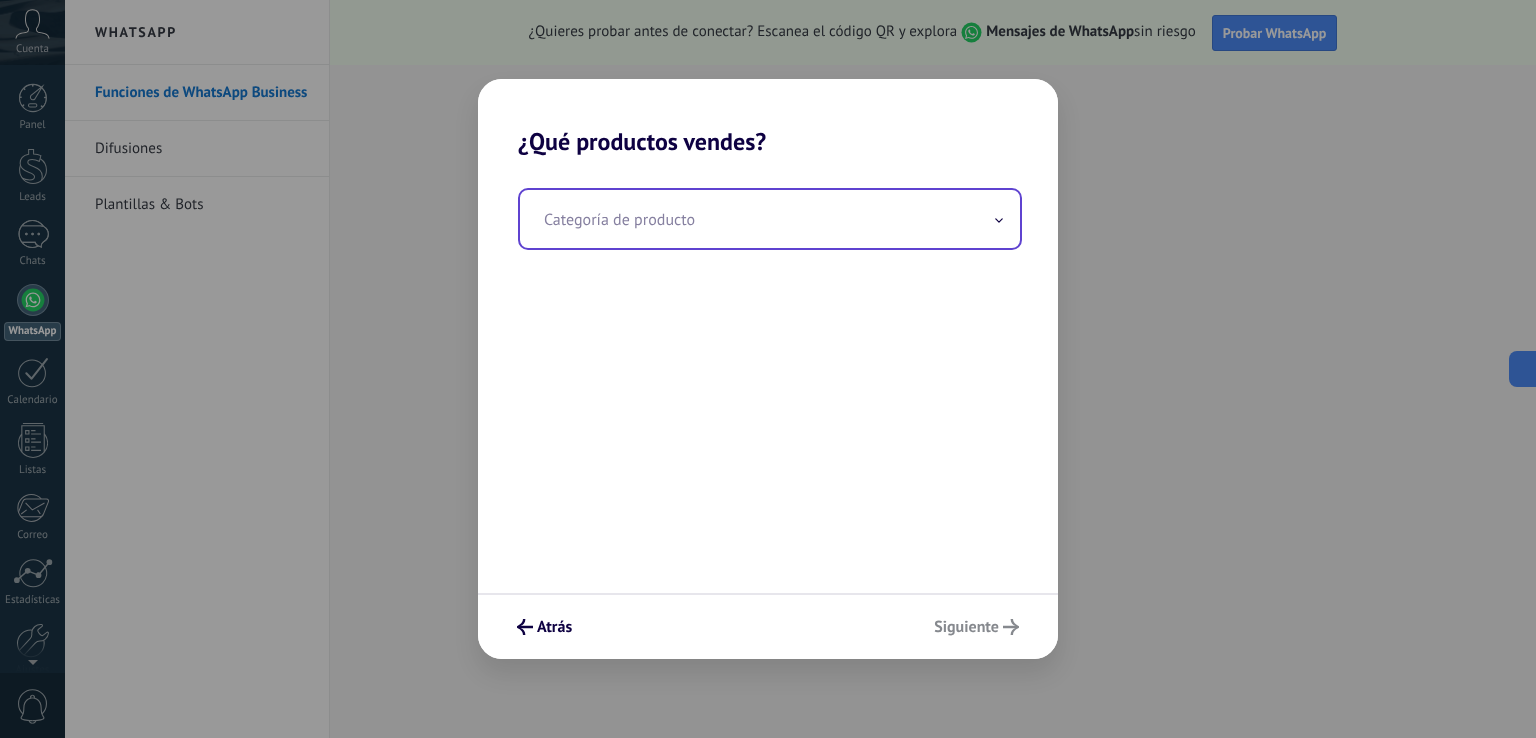 click at bounding box center [770, 219] 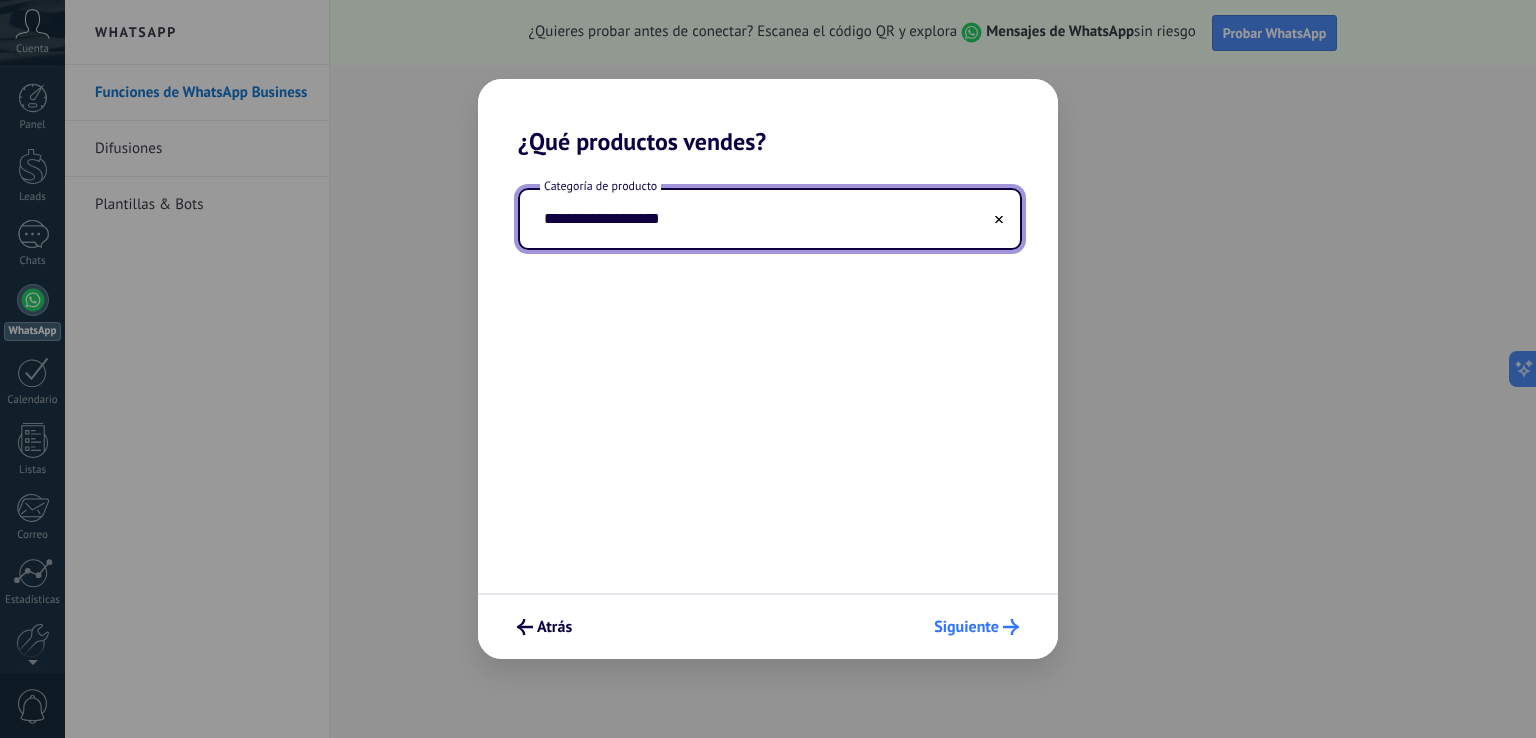 type on "**********" 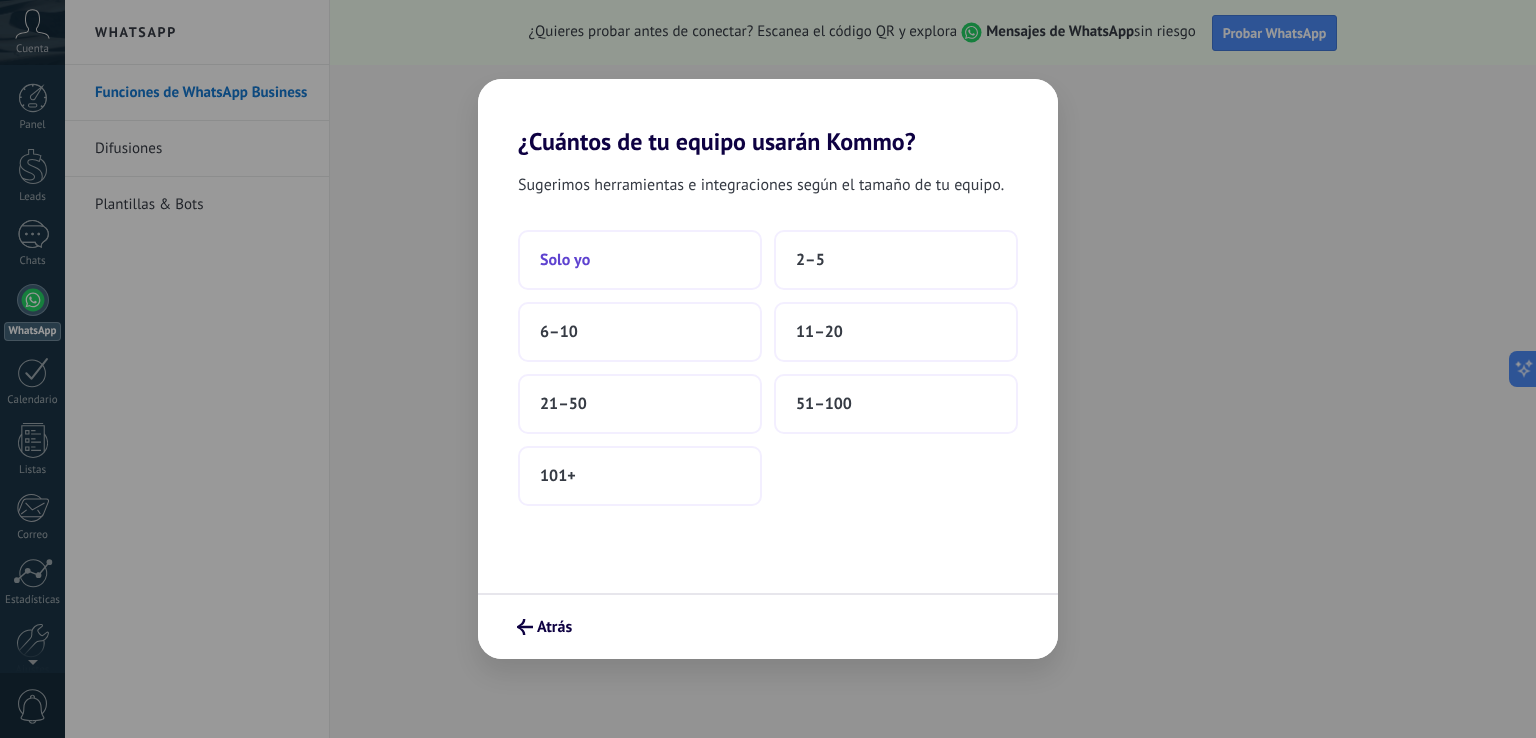 click on "Solo yo" at bounding box center (640, 260) 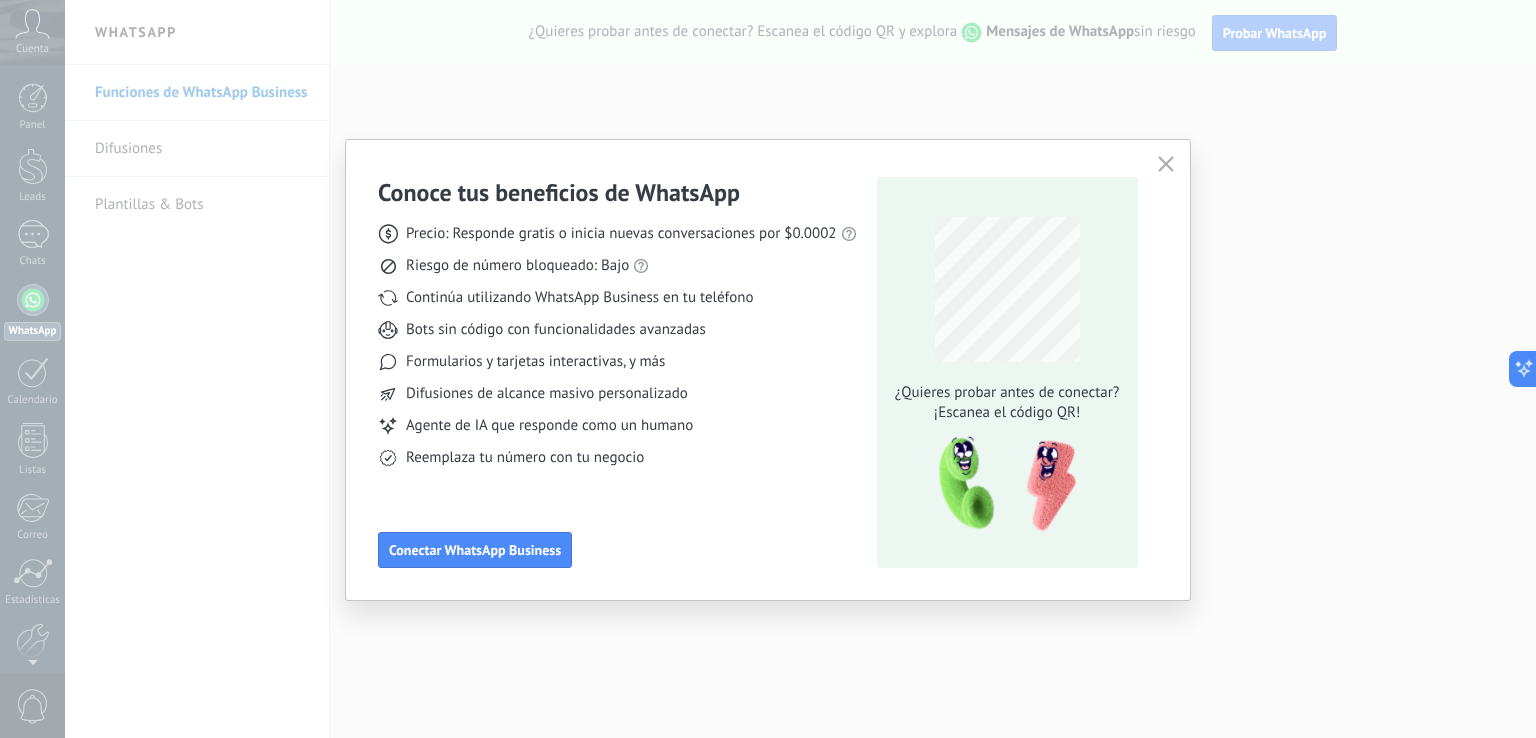 click at bounding box center (1166, 165) 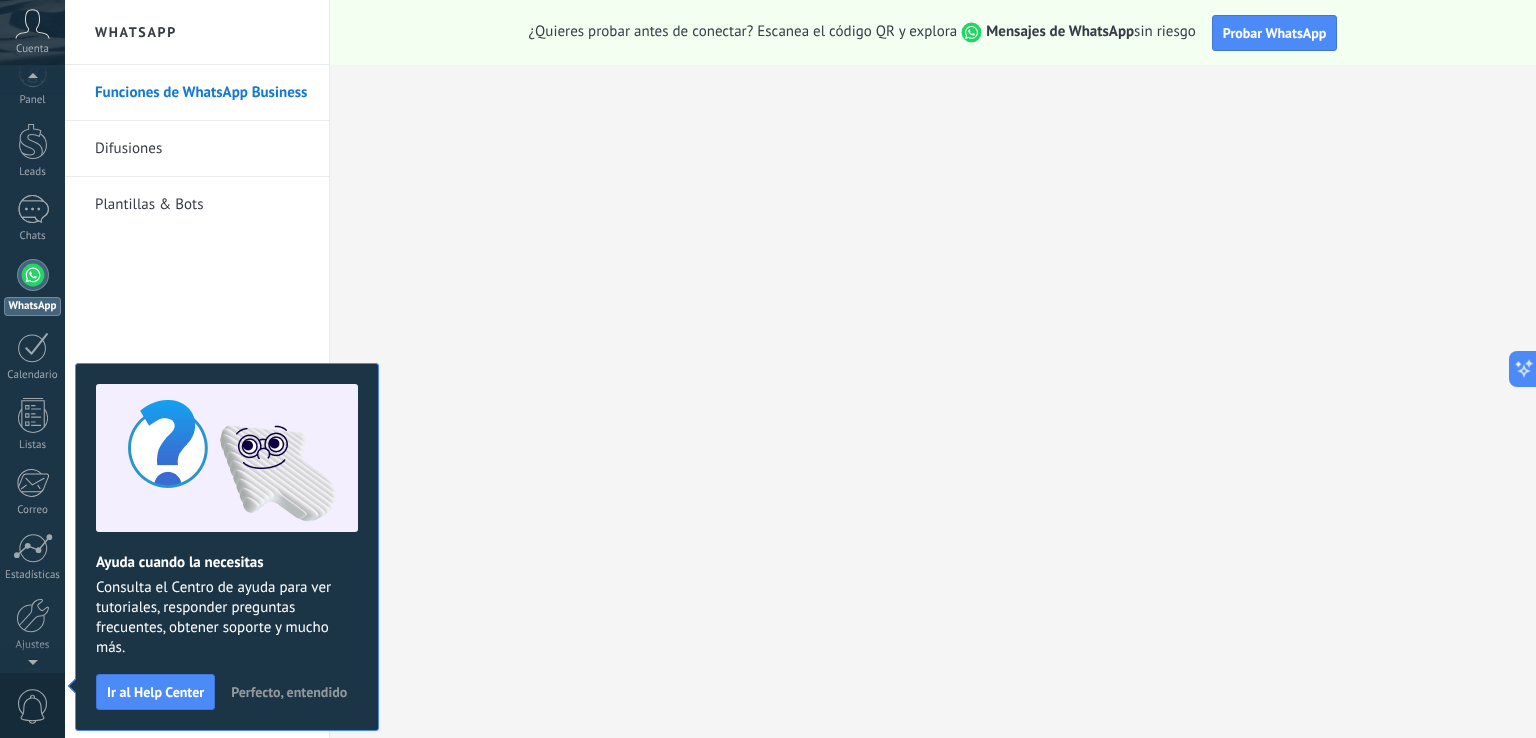 scroll, scrollTop: 0, scrollLeft: 0, axis: both 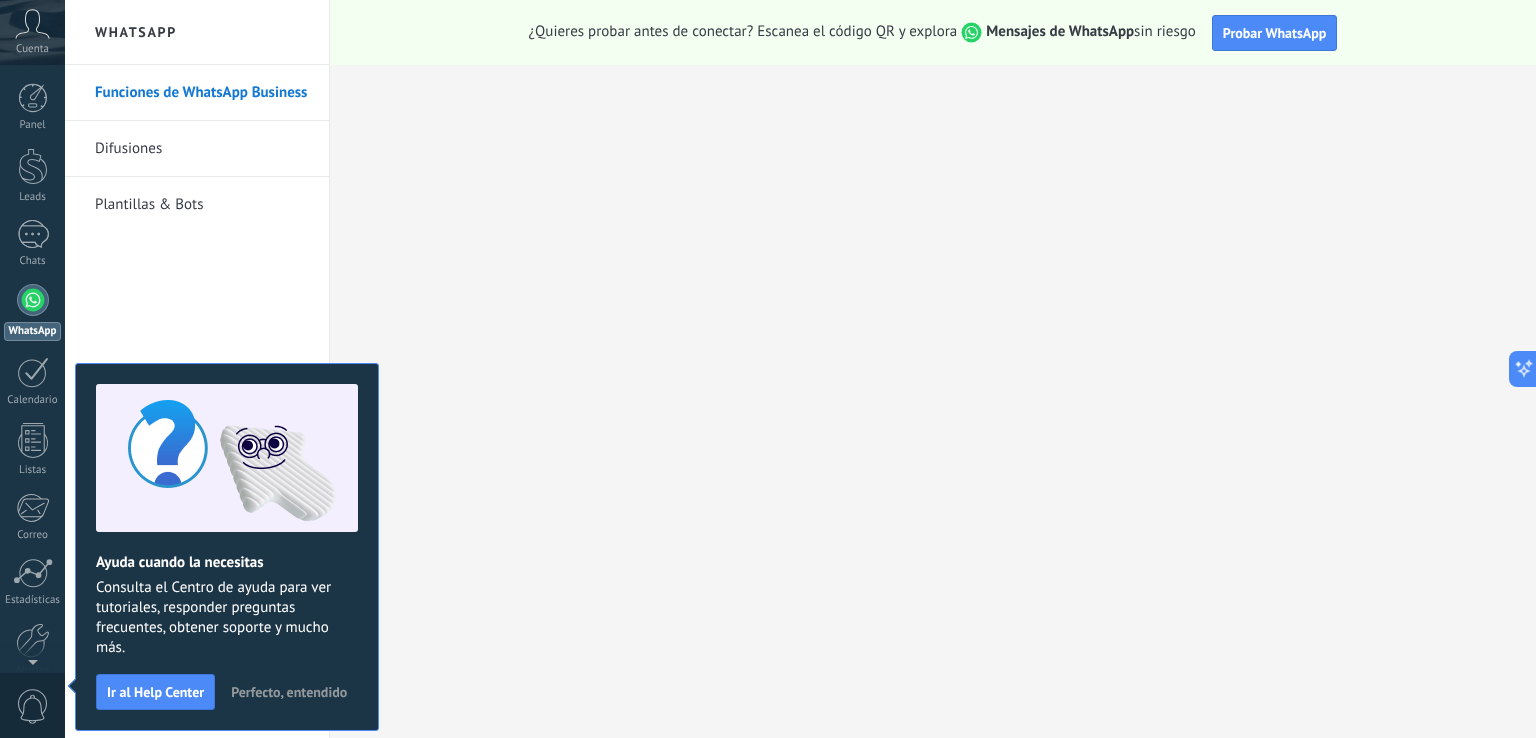 click on "Perfecto, entendido" at bounding box center (289, 692) 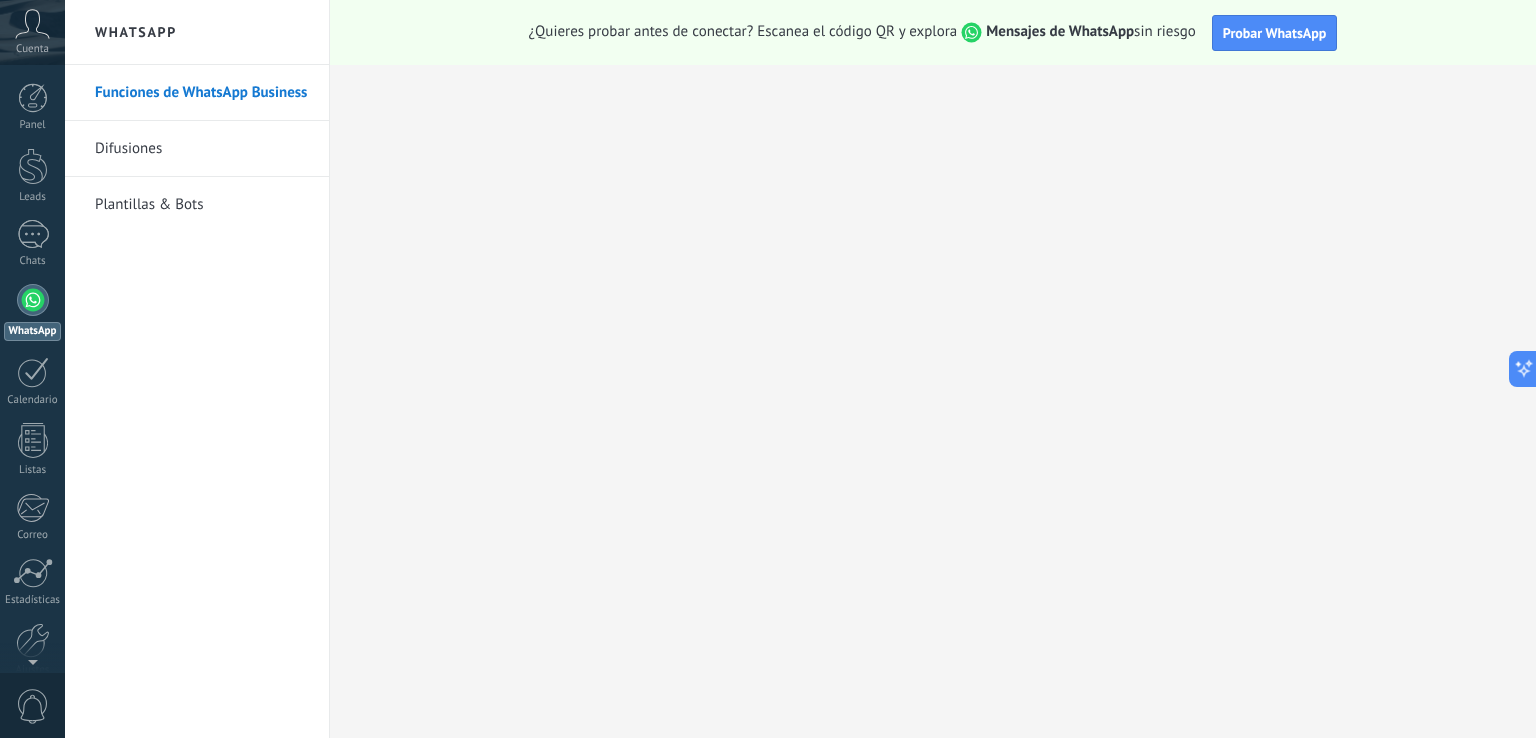 click on "WhatsApp" at bounding box center (32, 331) 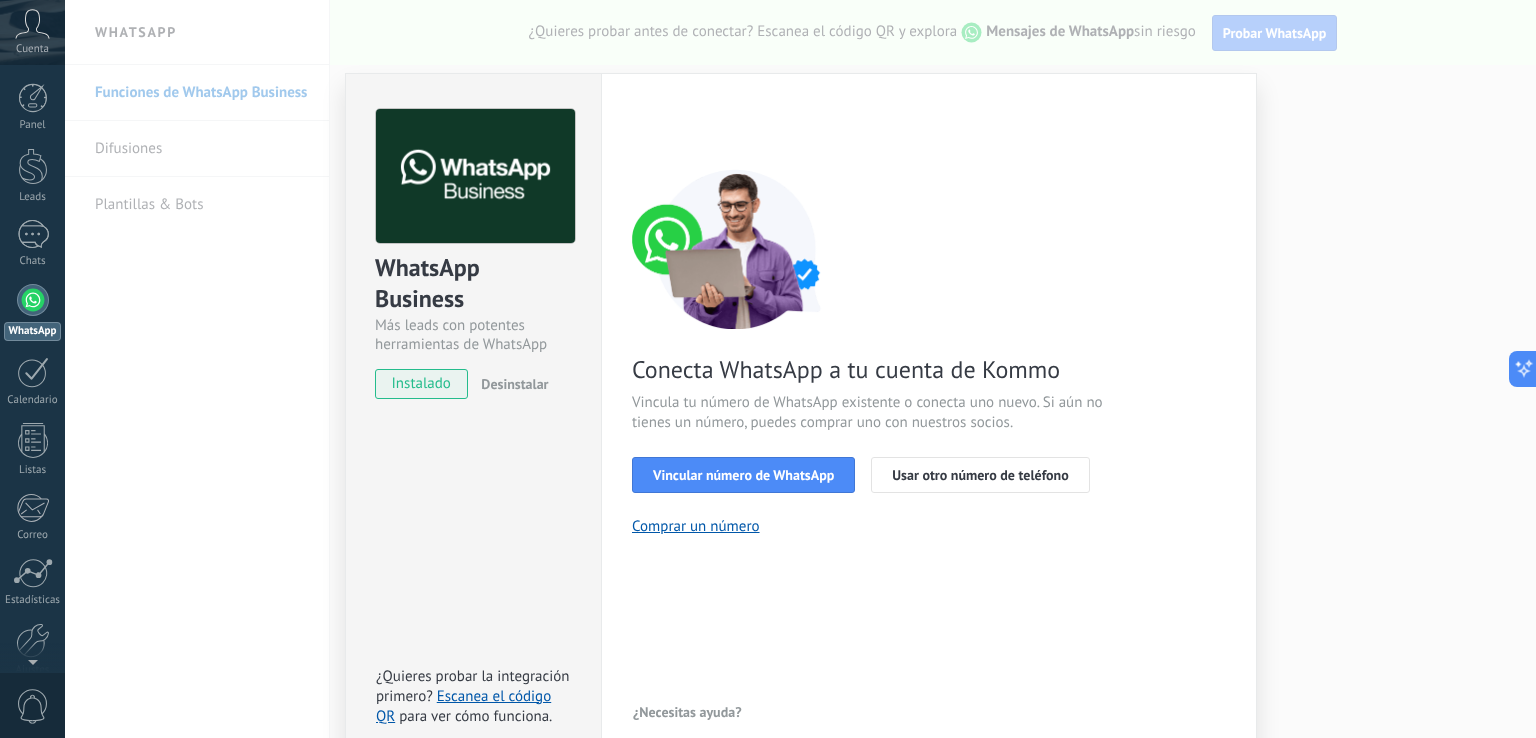 click on "WhatsApp Business Más leads con potentes herramientas de WhatsApp instalado Desinstalar ¿Quieres probar la integración primero?   Escanea el código QR   para ver cómo funciona. Configuraciones Autorizaciones This tab logs the users who have granted integration access to this account. If you want to to remove a user's ability to send requests to the account on behalf of this integration, you can revoke access. If access is revoked from all users, the integration will stop working. This app is installed, but no one has given it access yet. WhatsApp Cloud API más _:  Guardar < Volver 1 Seleccionar aplicación 2 Conectar Facebook  3 Finalizar configuración Conecta WhatsApp a tu cuenta de Kommo Vincula tu número de WhatsApp existente o conecta uno nuevo. Si aún no tienes un número, puedes comprar uno con nuestros socios. Vincular número de WhatsApp Usar otro número de teléfono Comprar un número ¿Necesitas ayuda?" at bounding box center [800, 369] 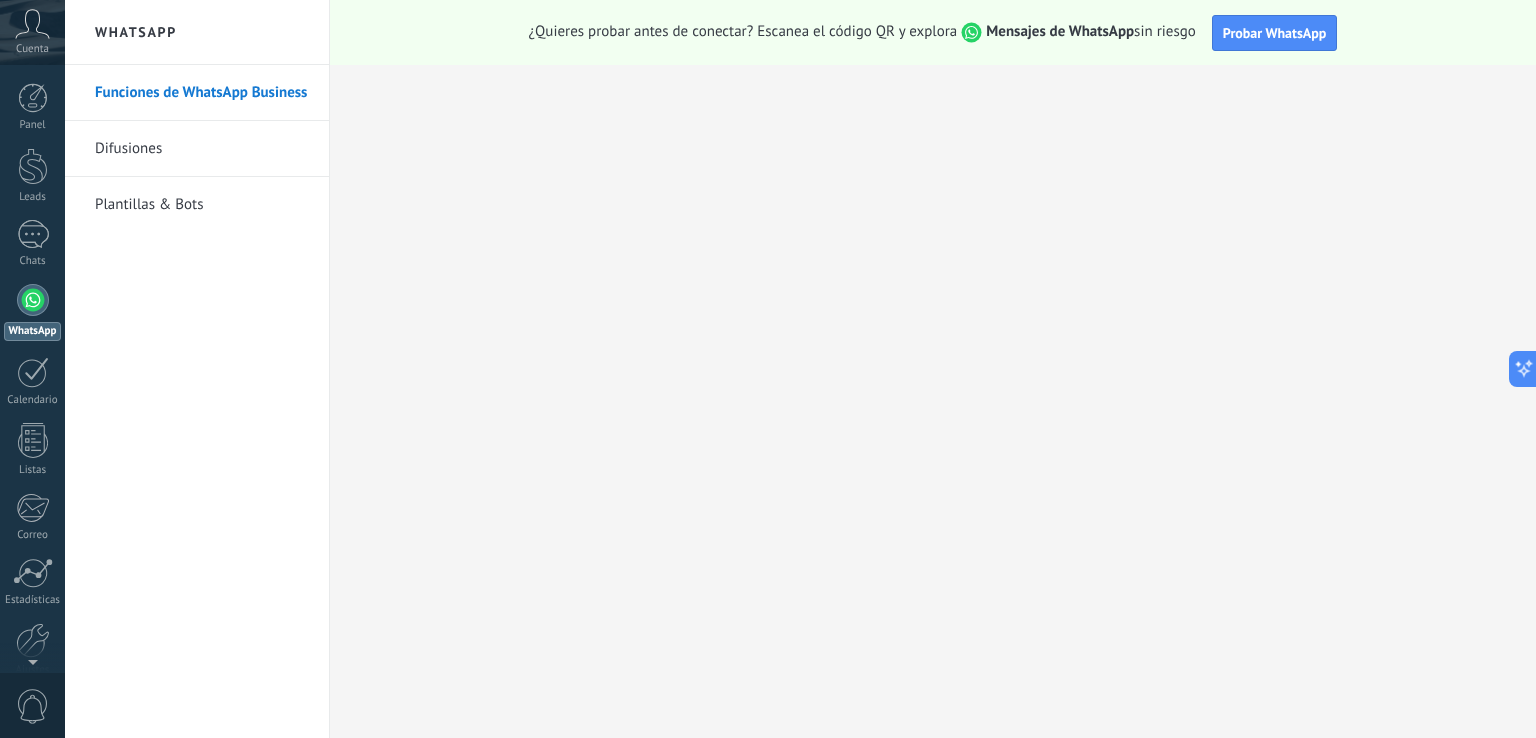 click on "Difusiones" at bounding box center (202, 149) 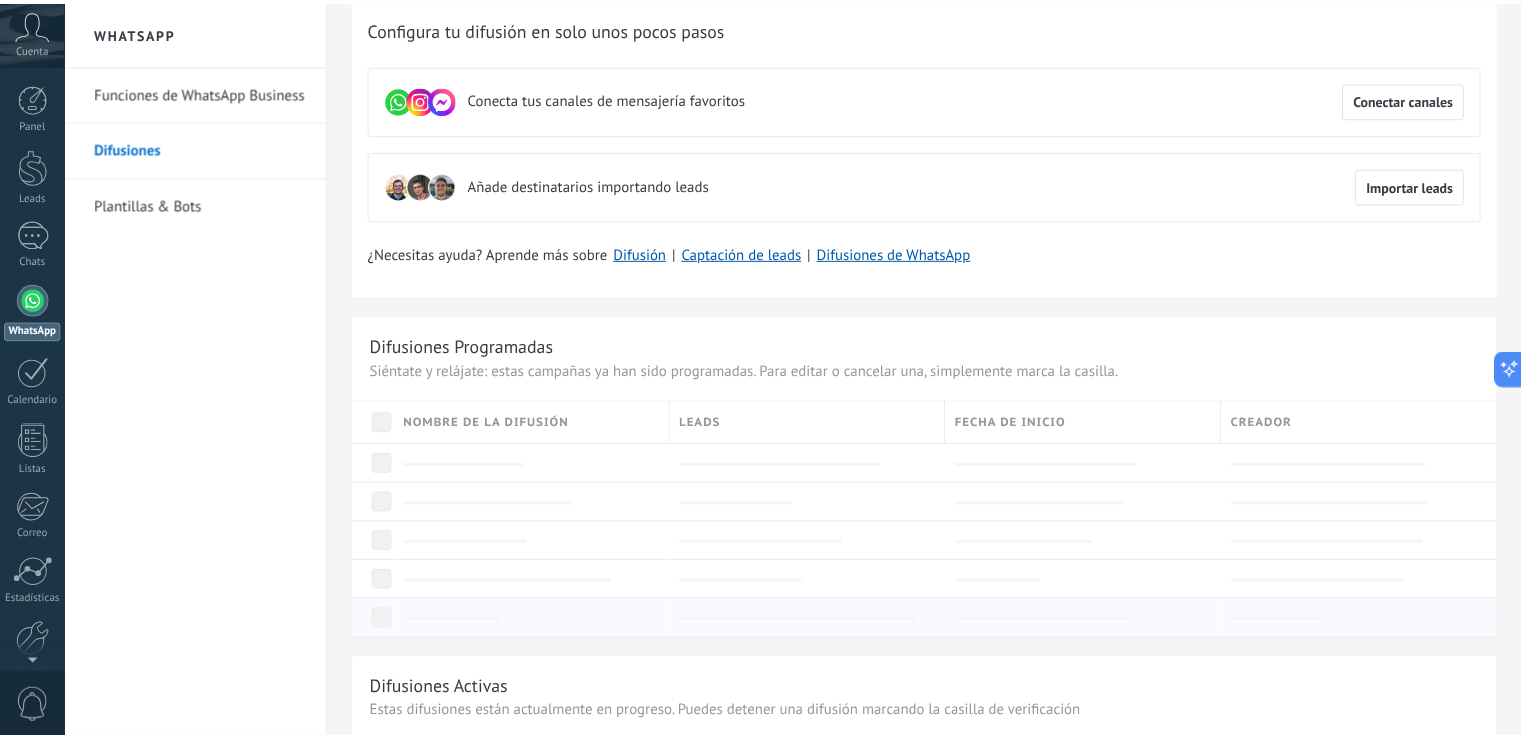 scroll, scrollTop: 100, scrollLeft: 0, axis: vertical 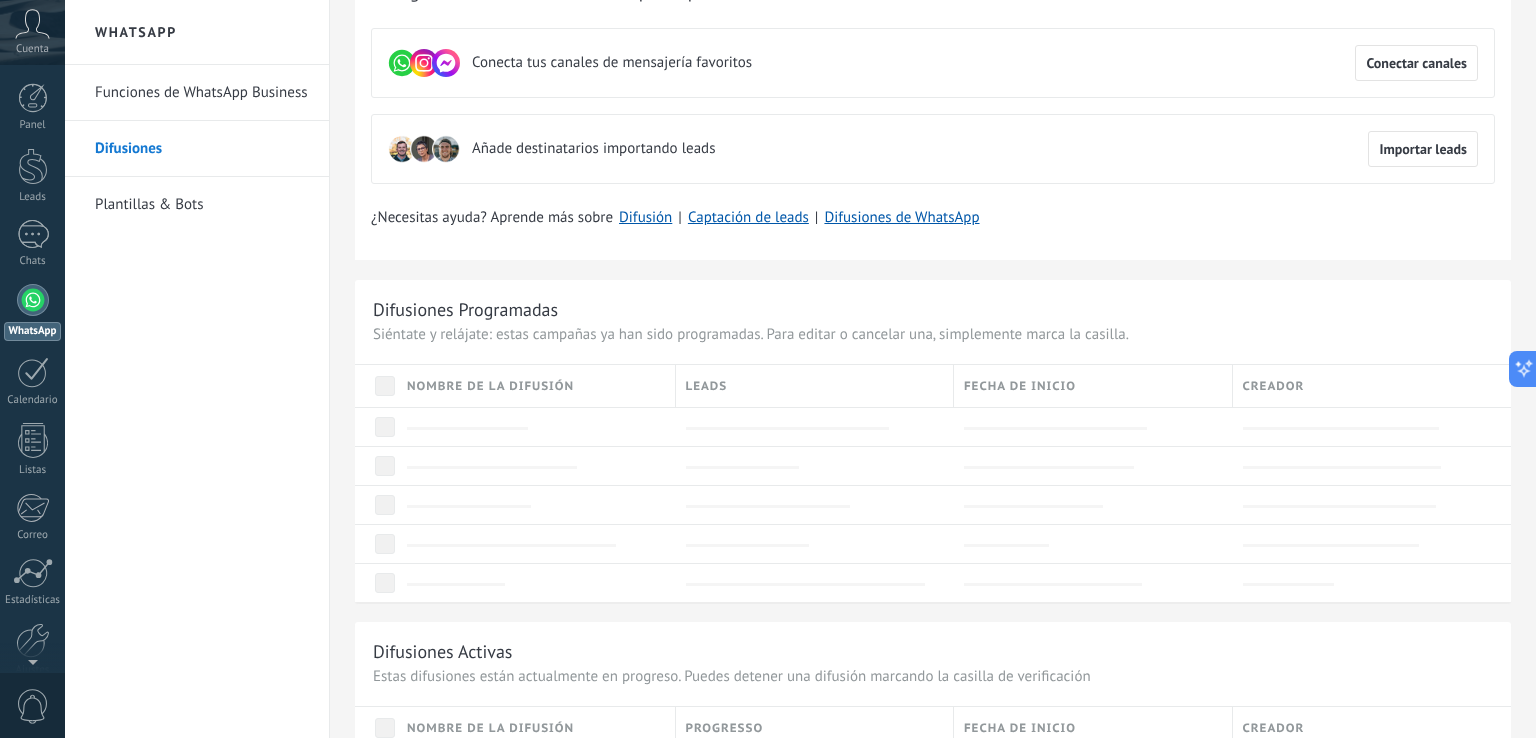 click on "Plantillas & Bots" at bounding box center [202, 205] 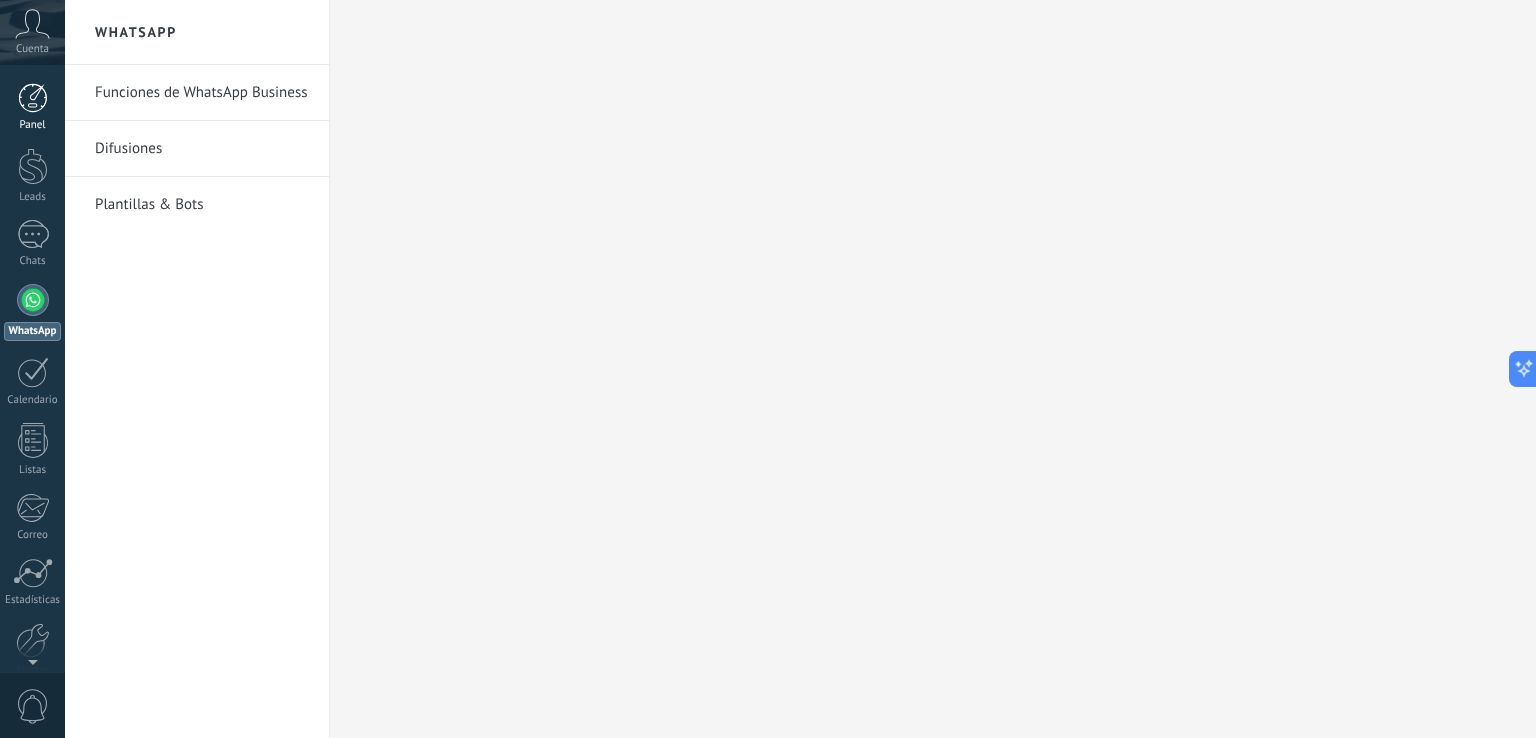 click at bounding box center (33, 98) 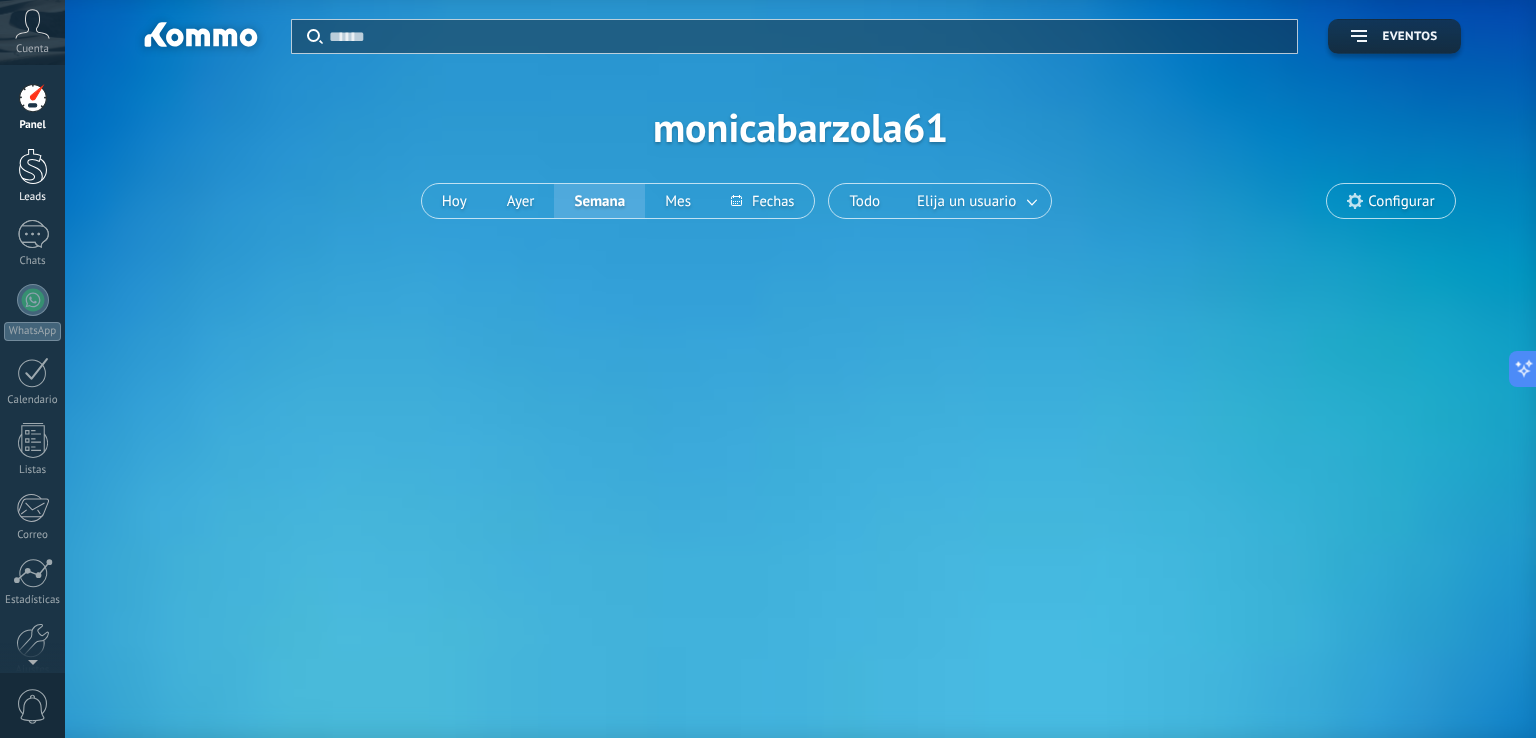 click at bounding box center (33, 166) 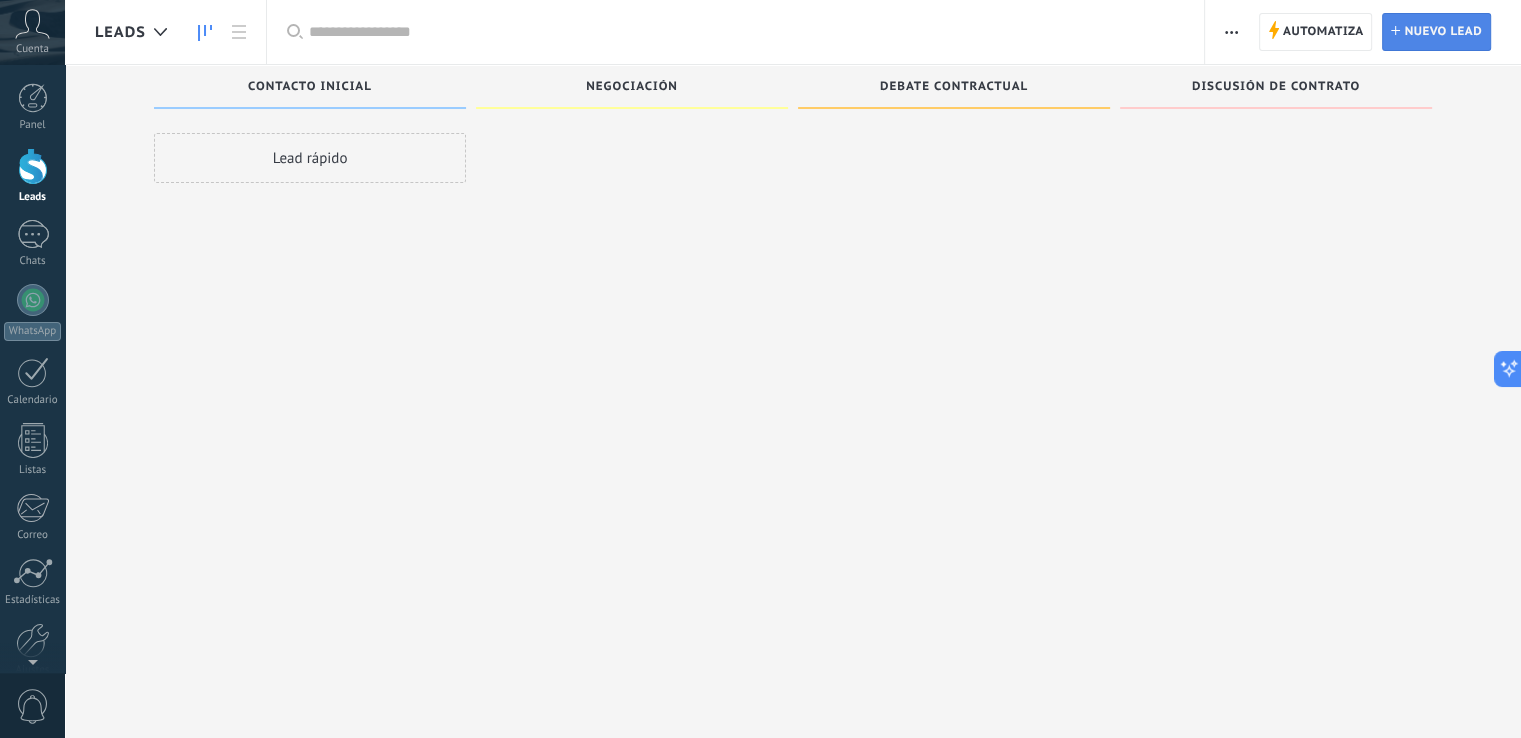 click on "Nuevo lead" at bounding box center [1443, 32] 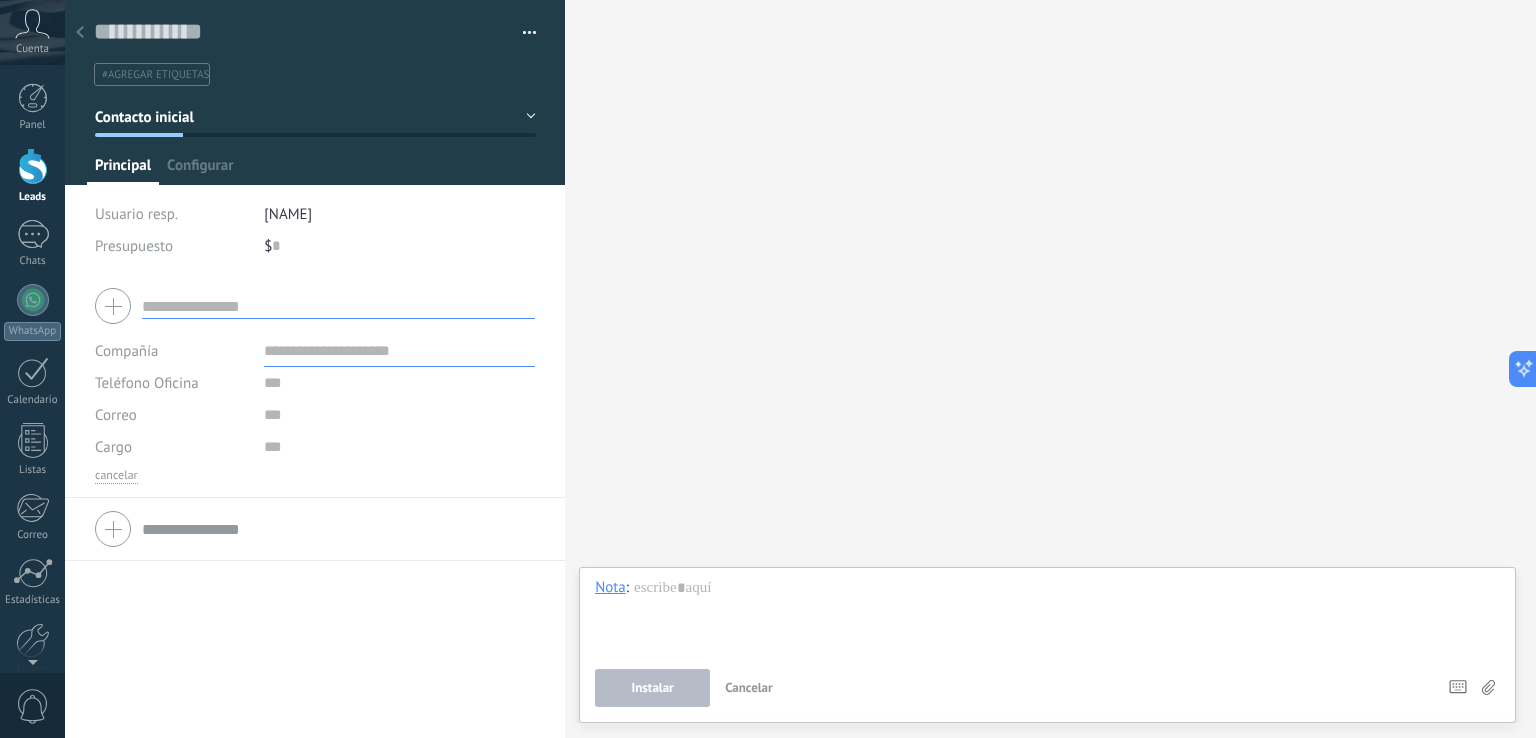 click at bounding box center (80, 33) 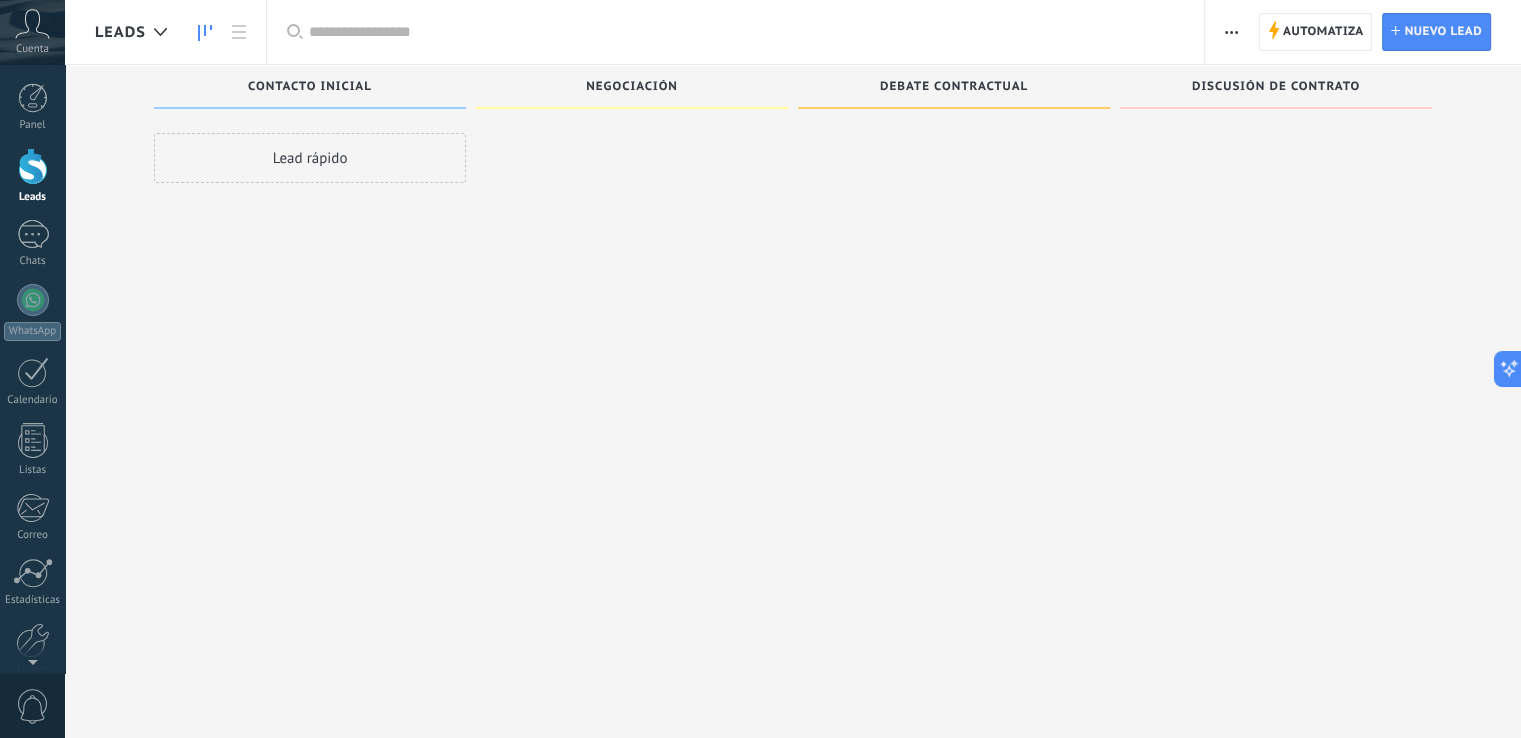 click on "Cuenta" at bounding box center (32, 49) 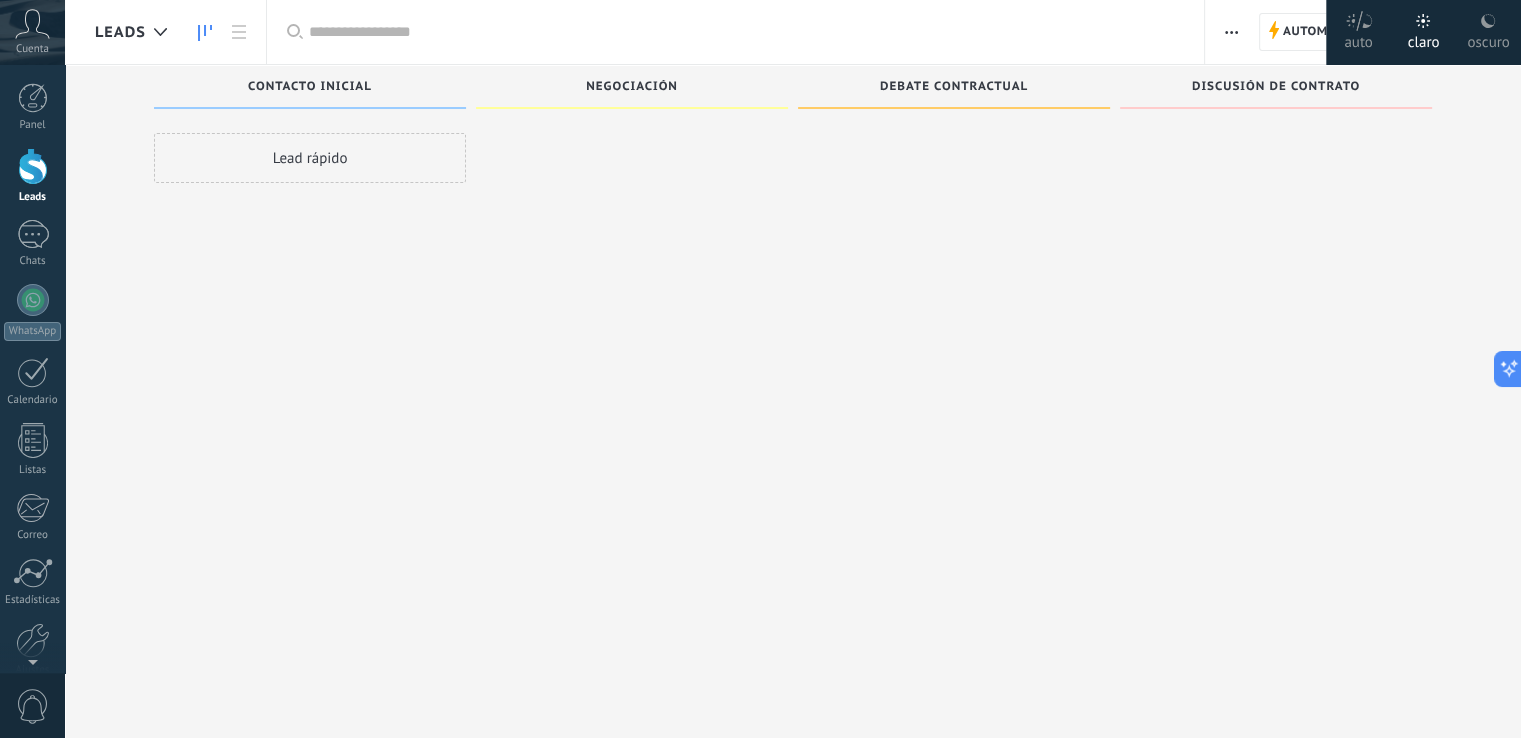 click on "oscuro" at bounding box center [1488, 32] 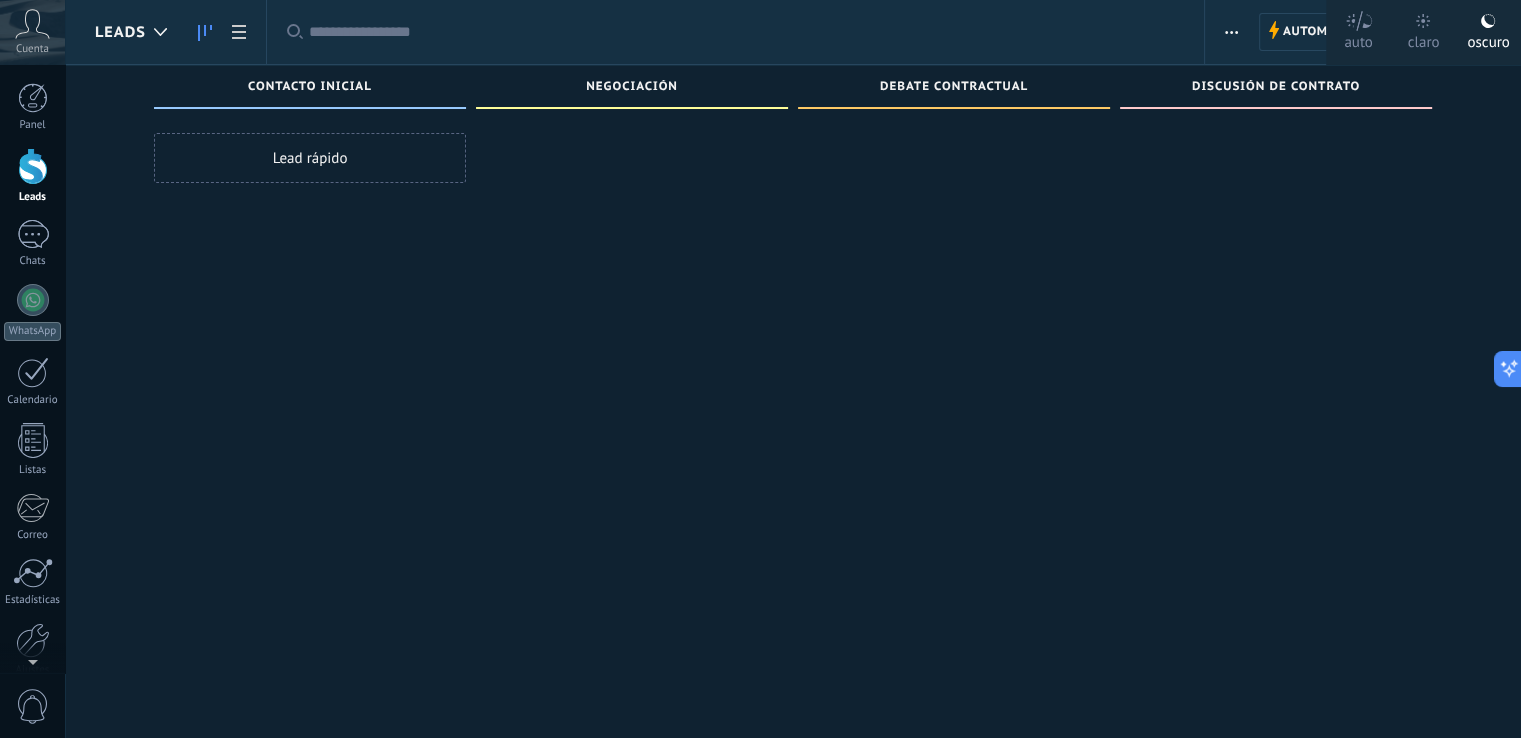 click on "claro" at bounding box center [1423, 32] 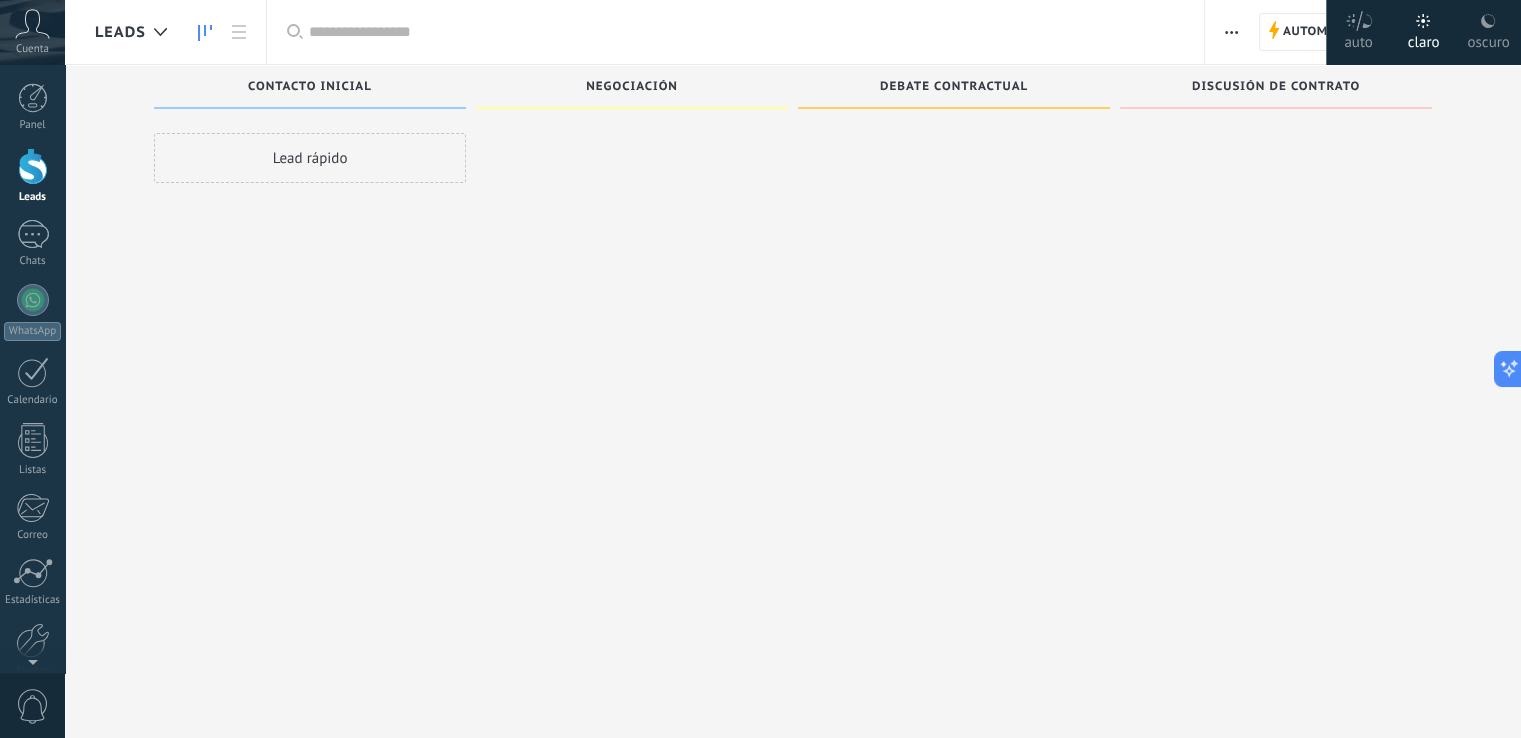 click at bounding box center [1276, 371] 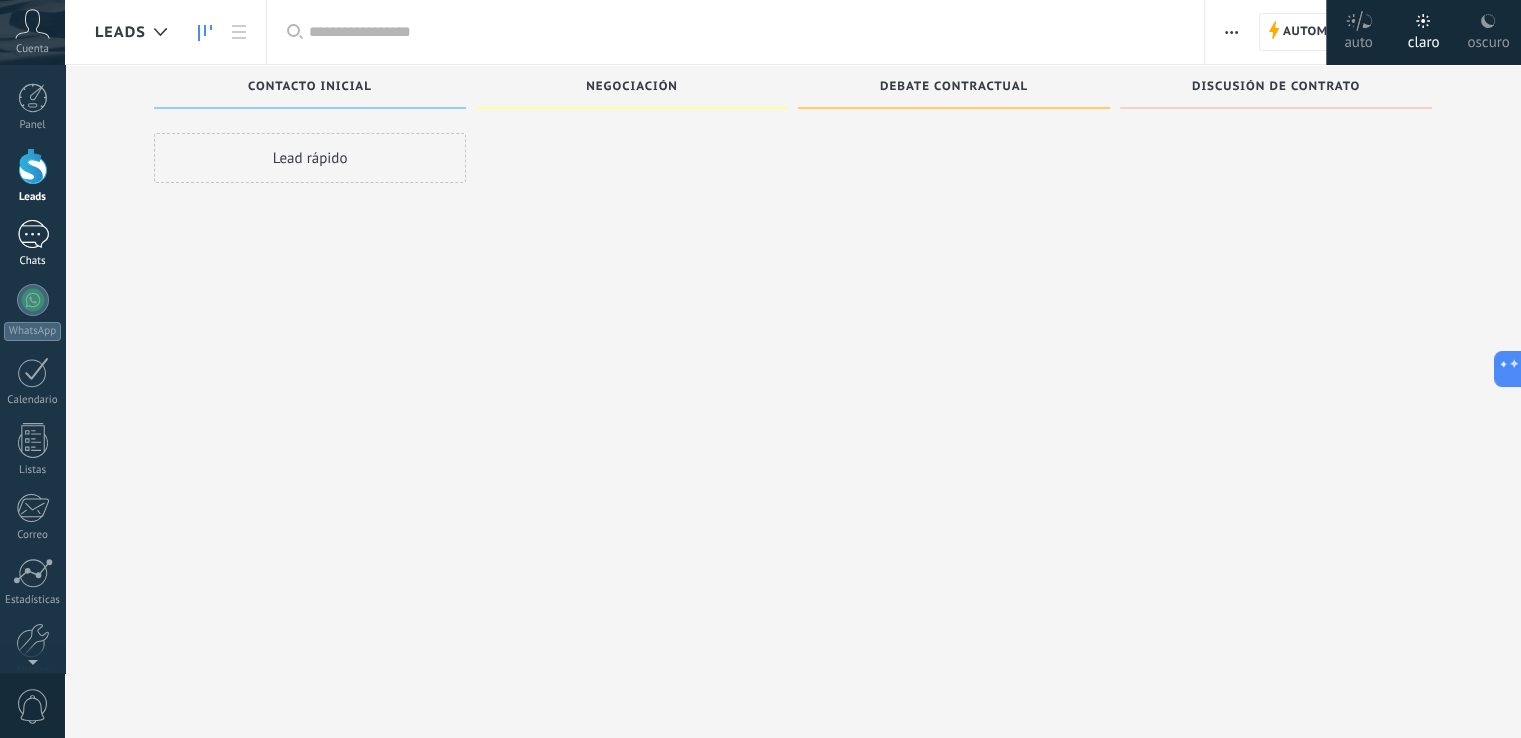 click on "Chats" at bounding box center (33, 261) 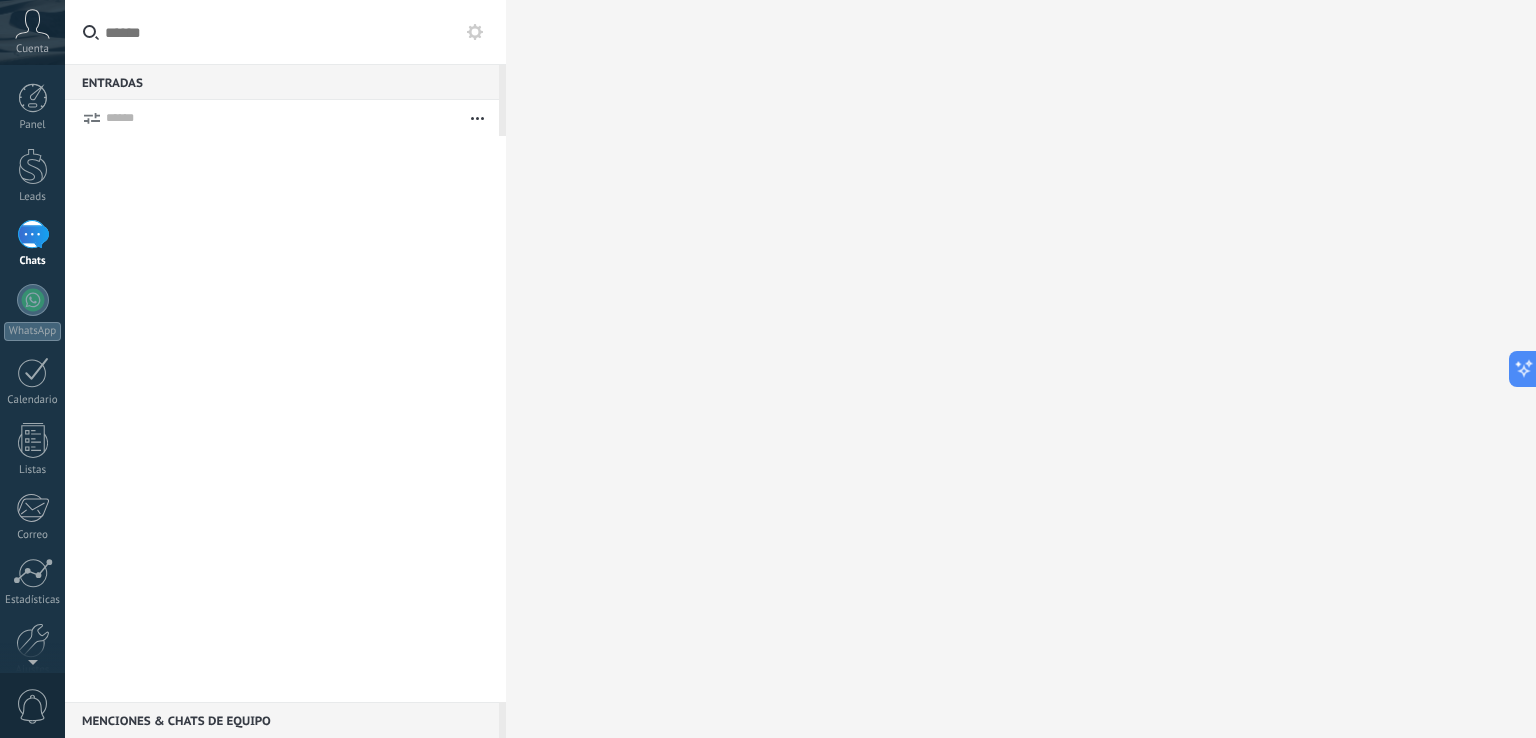click on "Entradas 0" at bounding box center (282, 82) 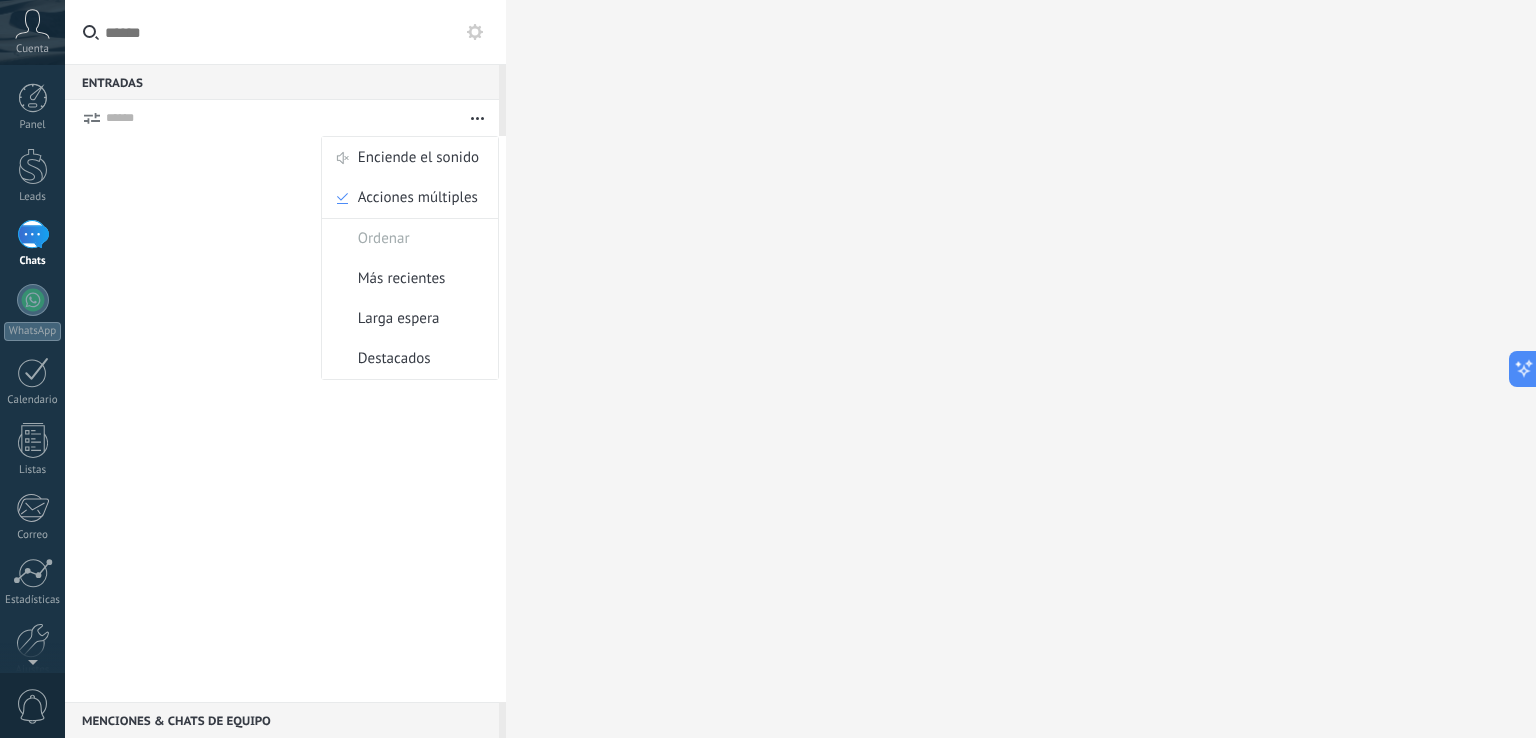 click at bounding box center [1021, 369] 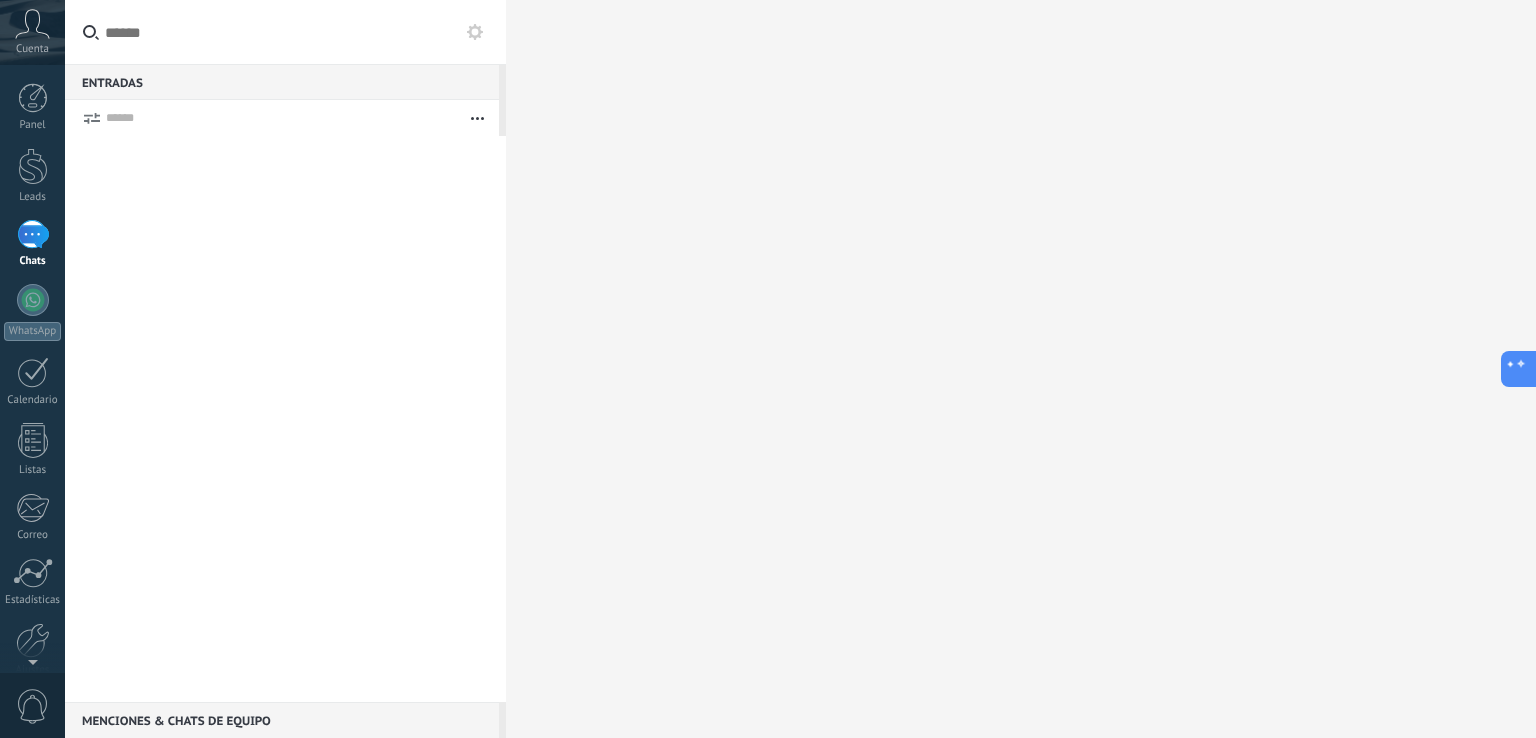 click at bounding box center [1519, 369] 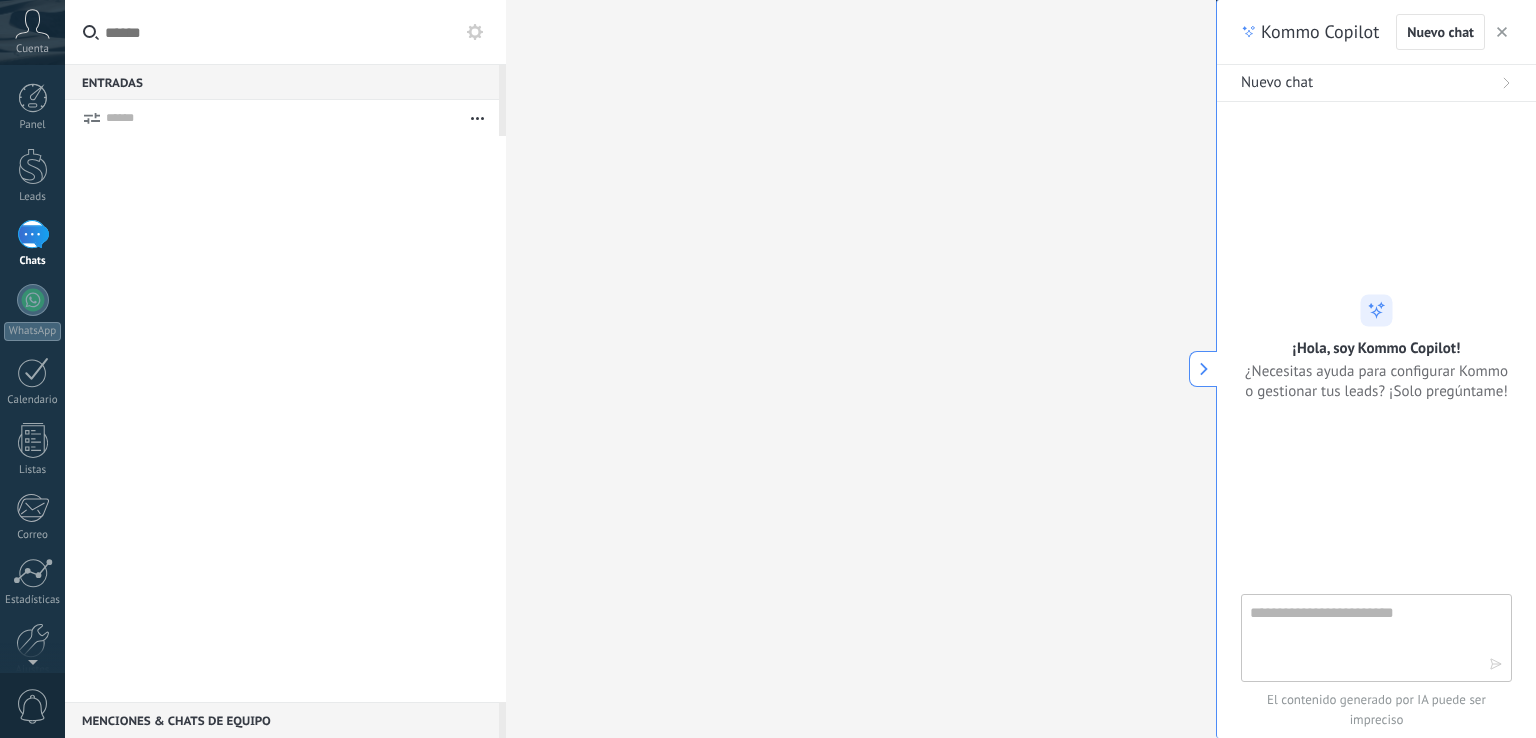 click at bounding box center (1502, 32) 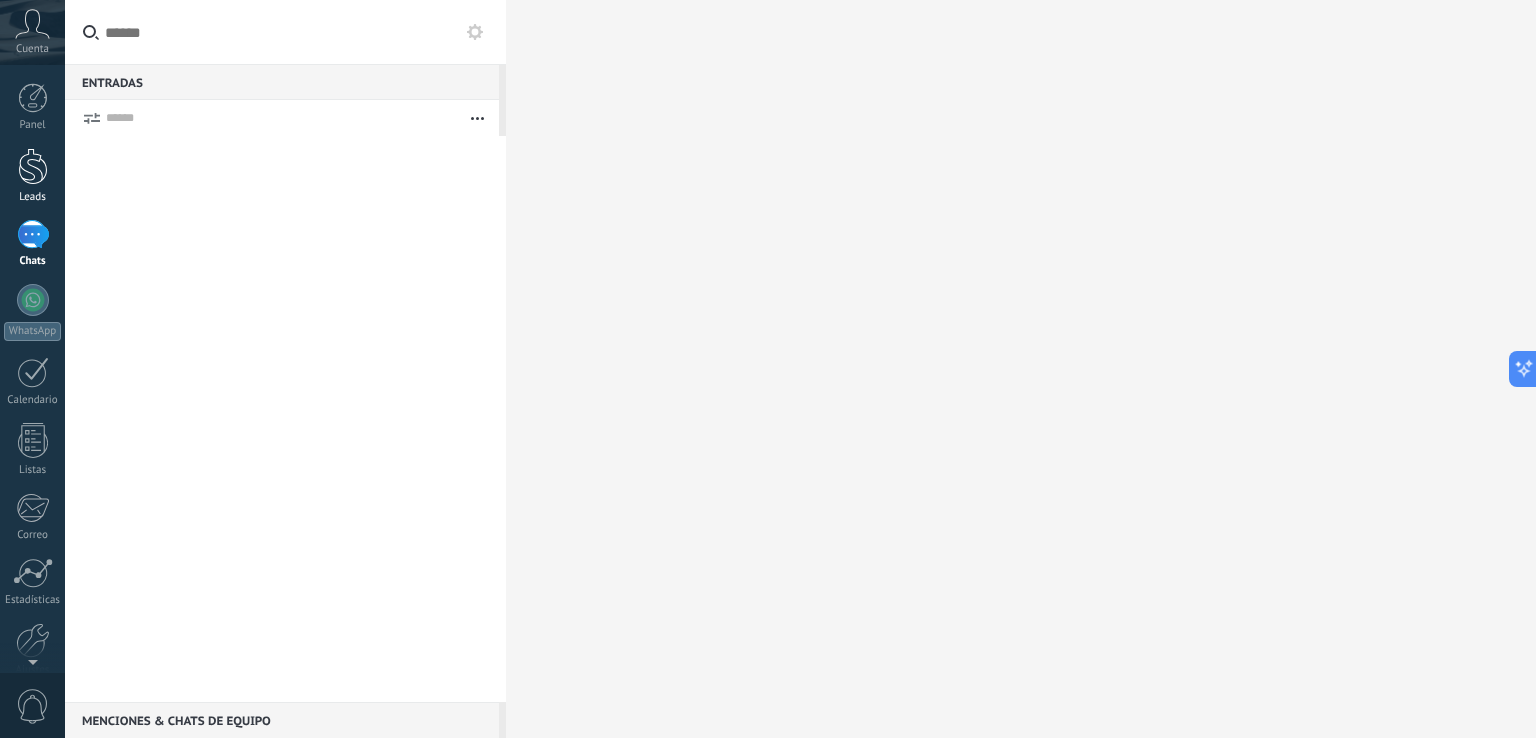 click at bounding box center (33, 166) 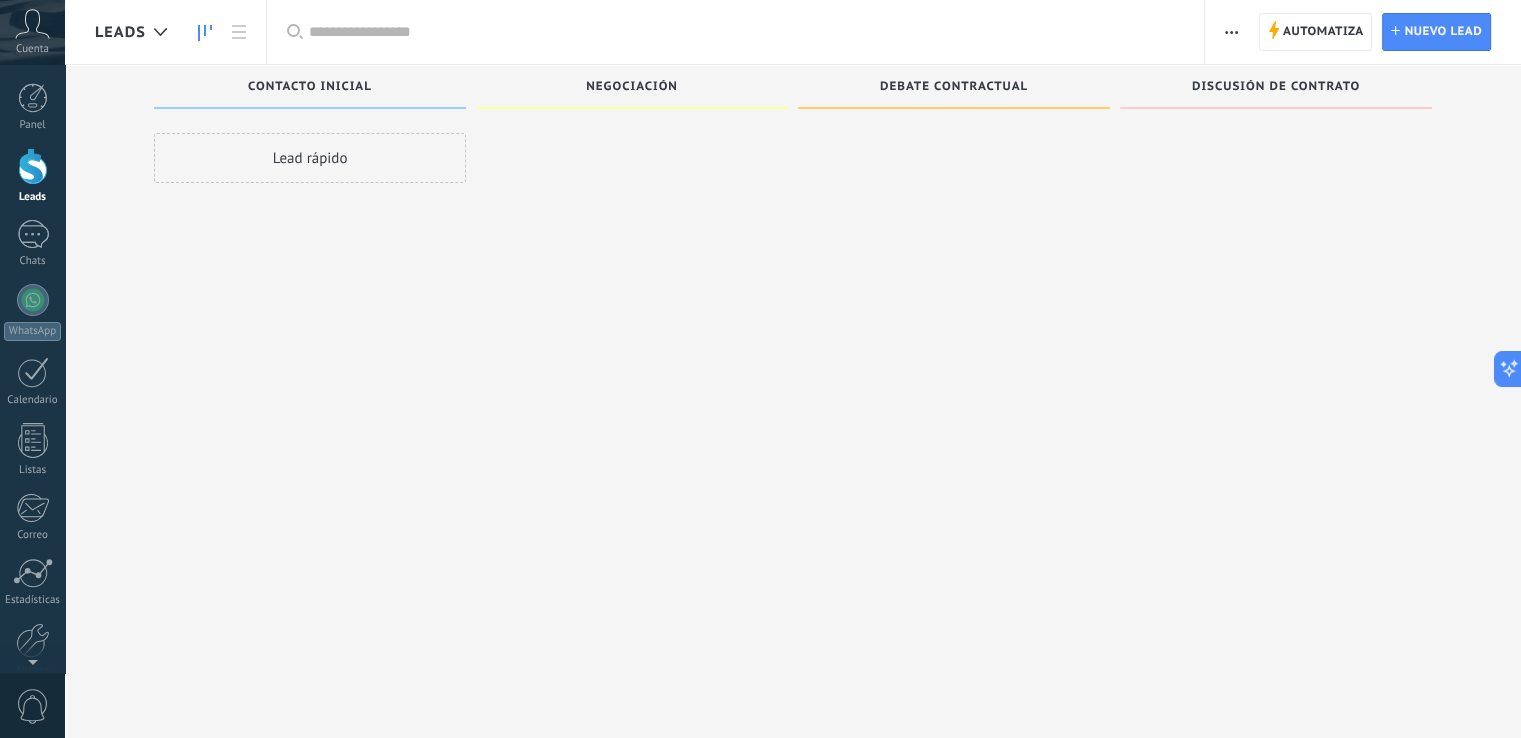 click on "Lead rápido" at bounding box center (310, 158) 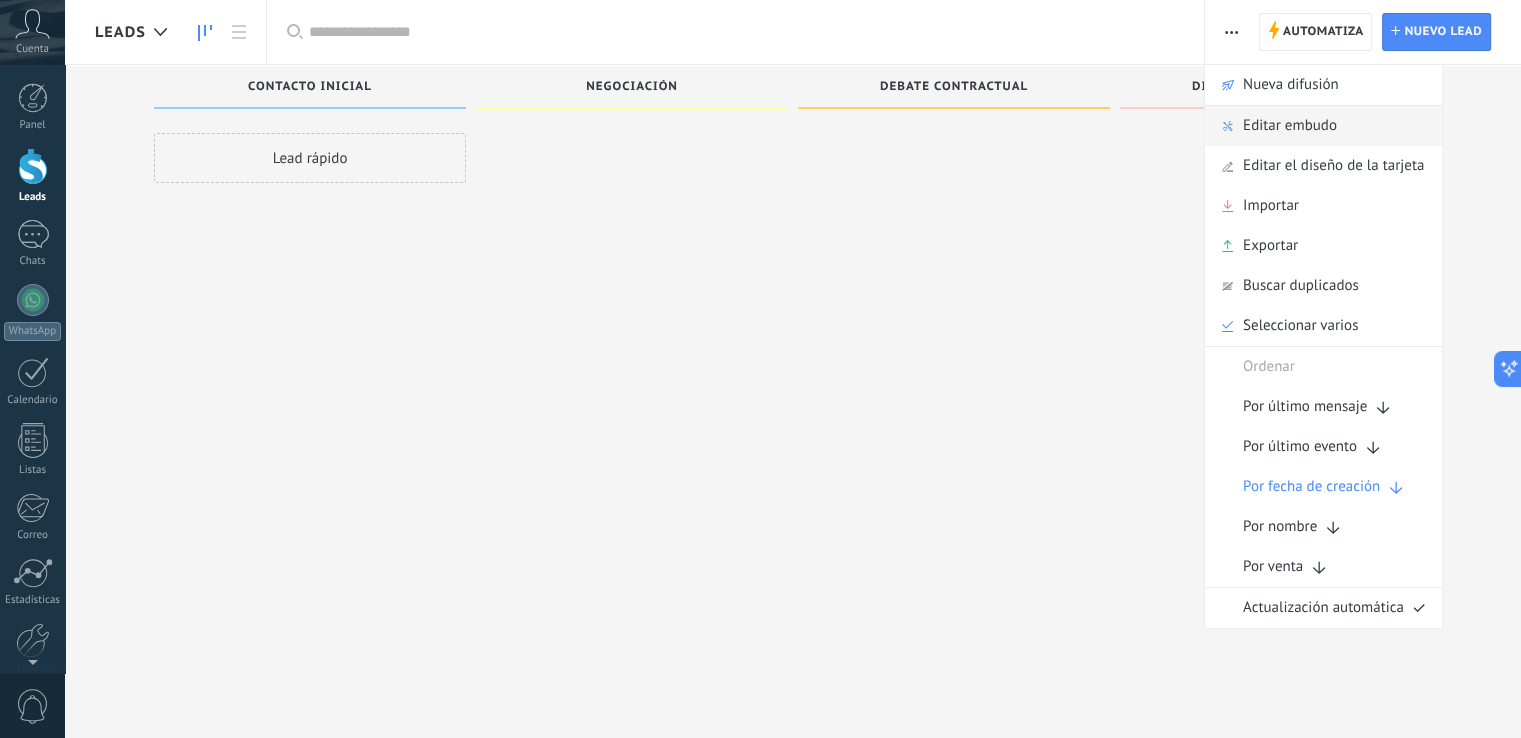 click on "Editar embudo" at bounding box center (1290, 126) 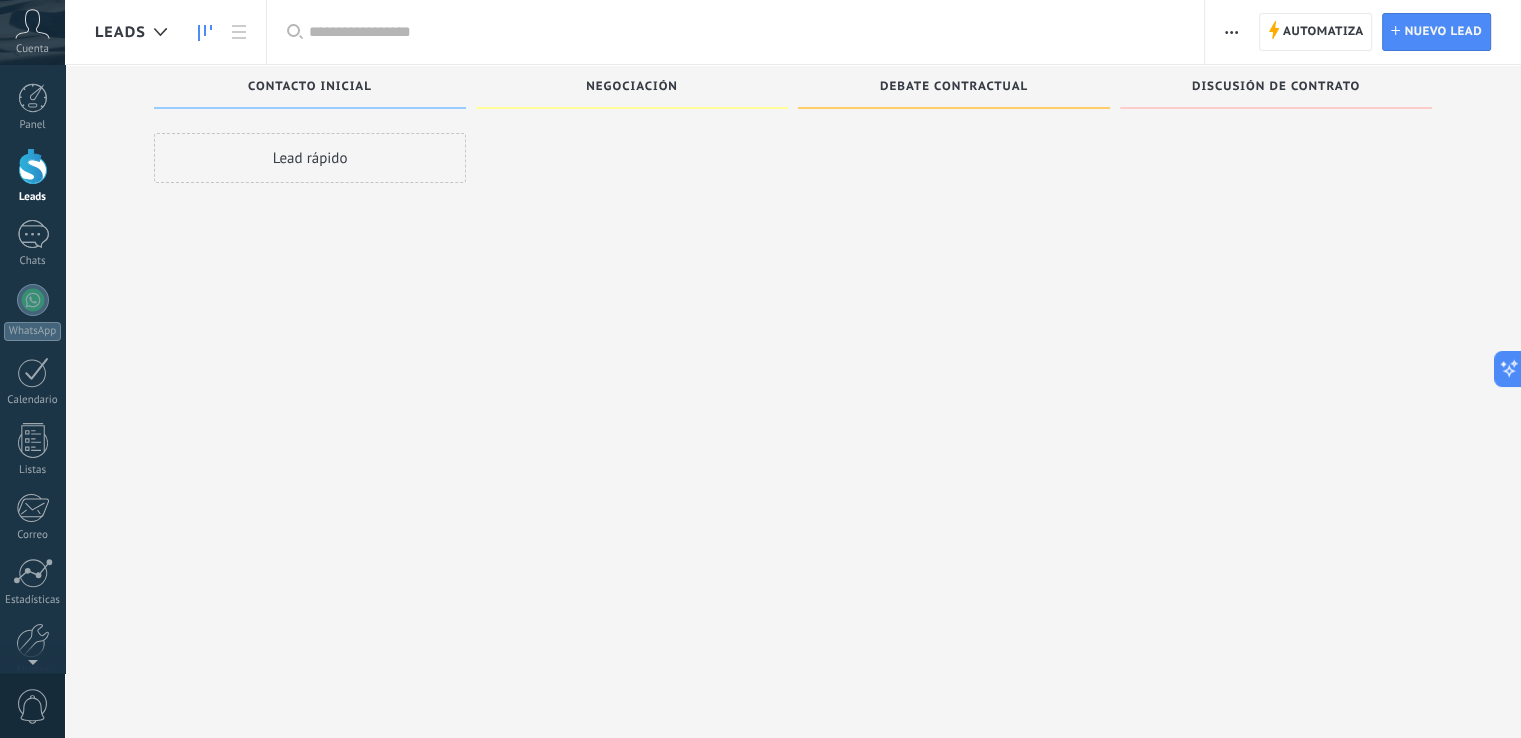 click at bounding box center [1231, 32] 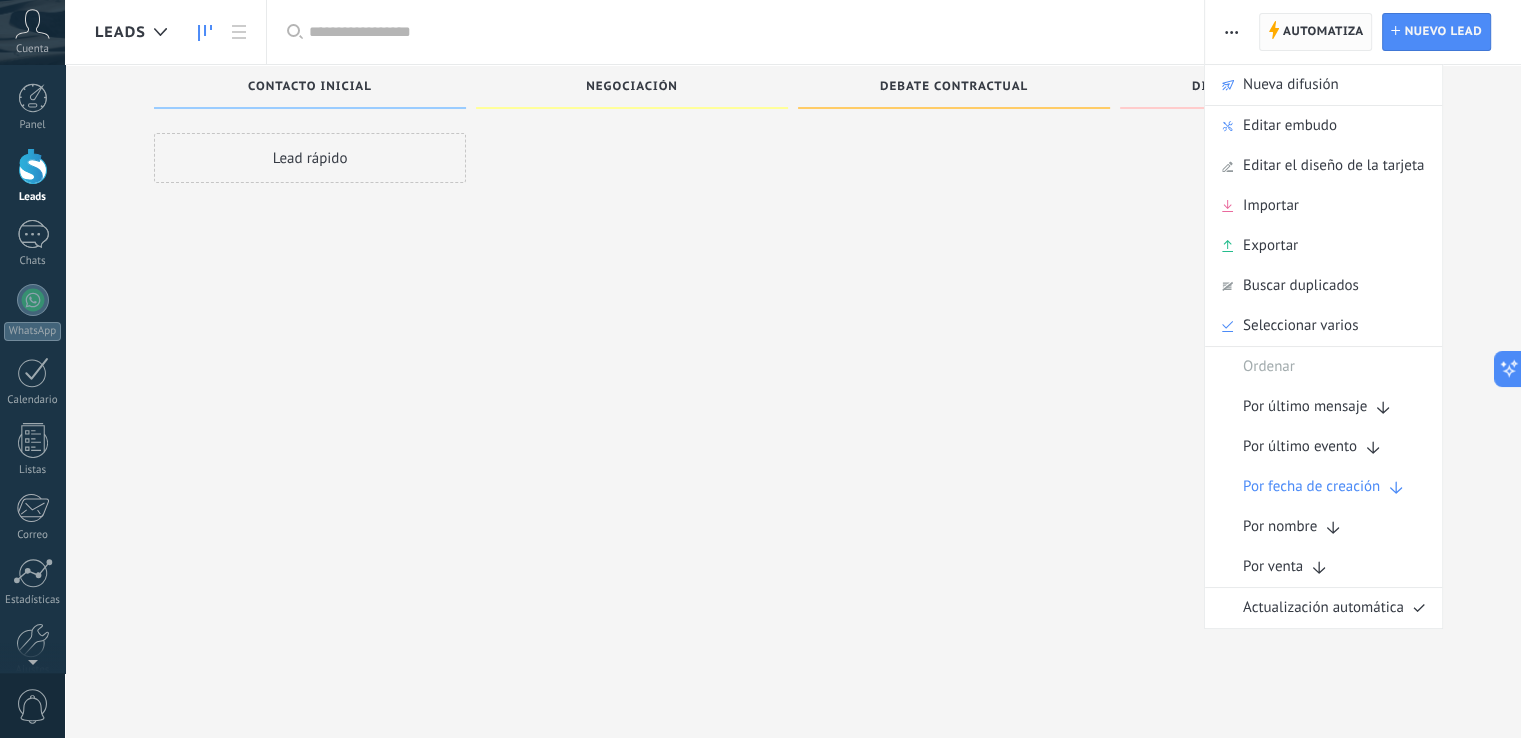 click on "Automatiza" at bounding box center (1323, 32) 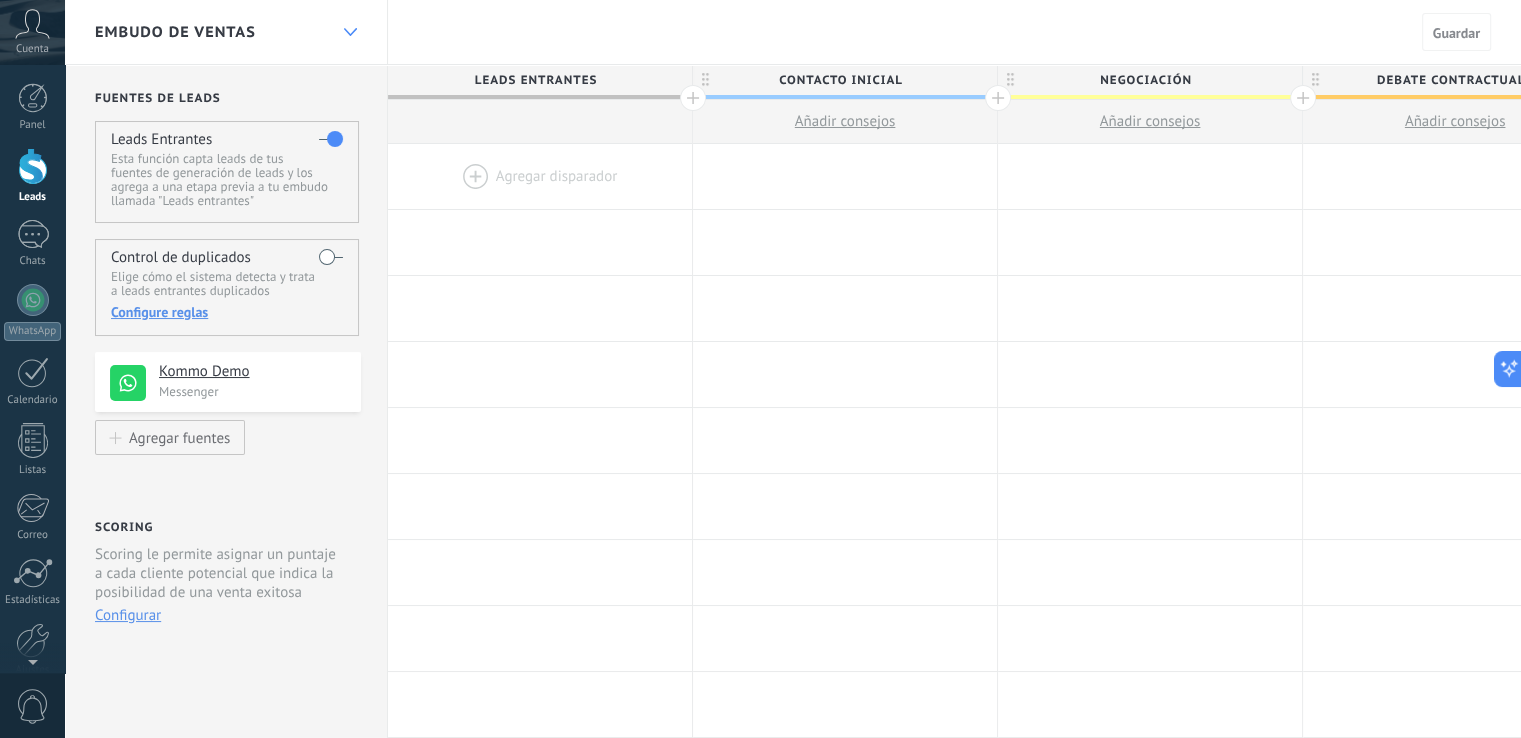 click at bounding box center (350, 32) 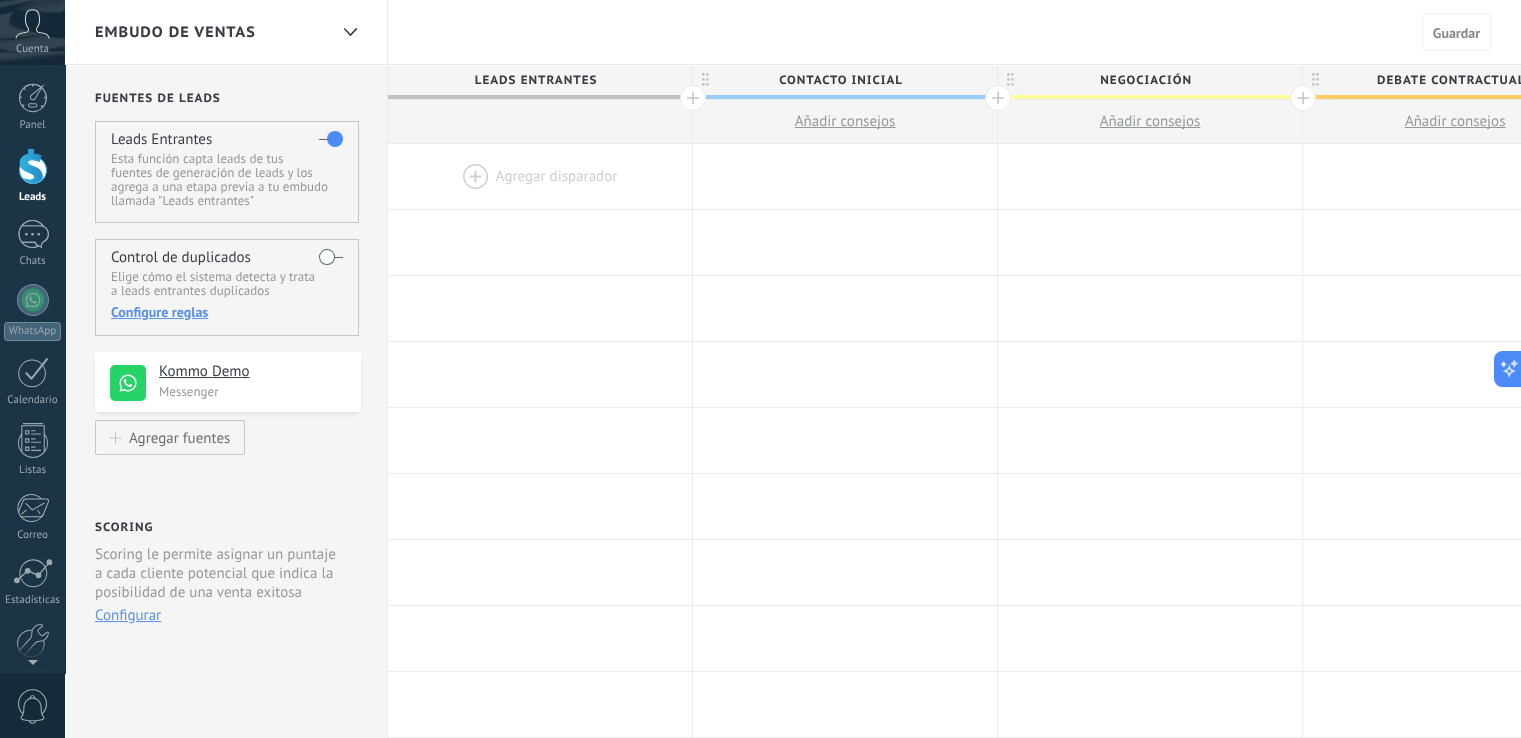 click on "Embudo de ventas Guardar" at bounding box center (793, 32) 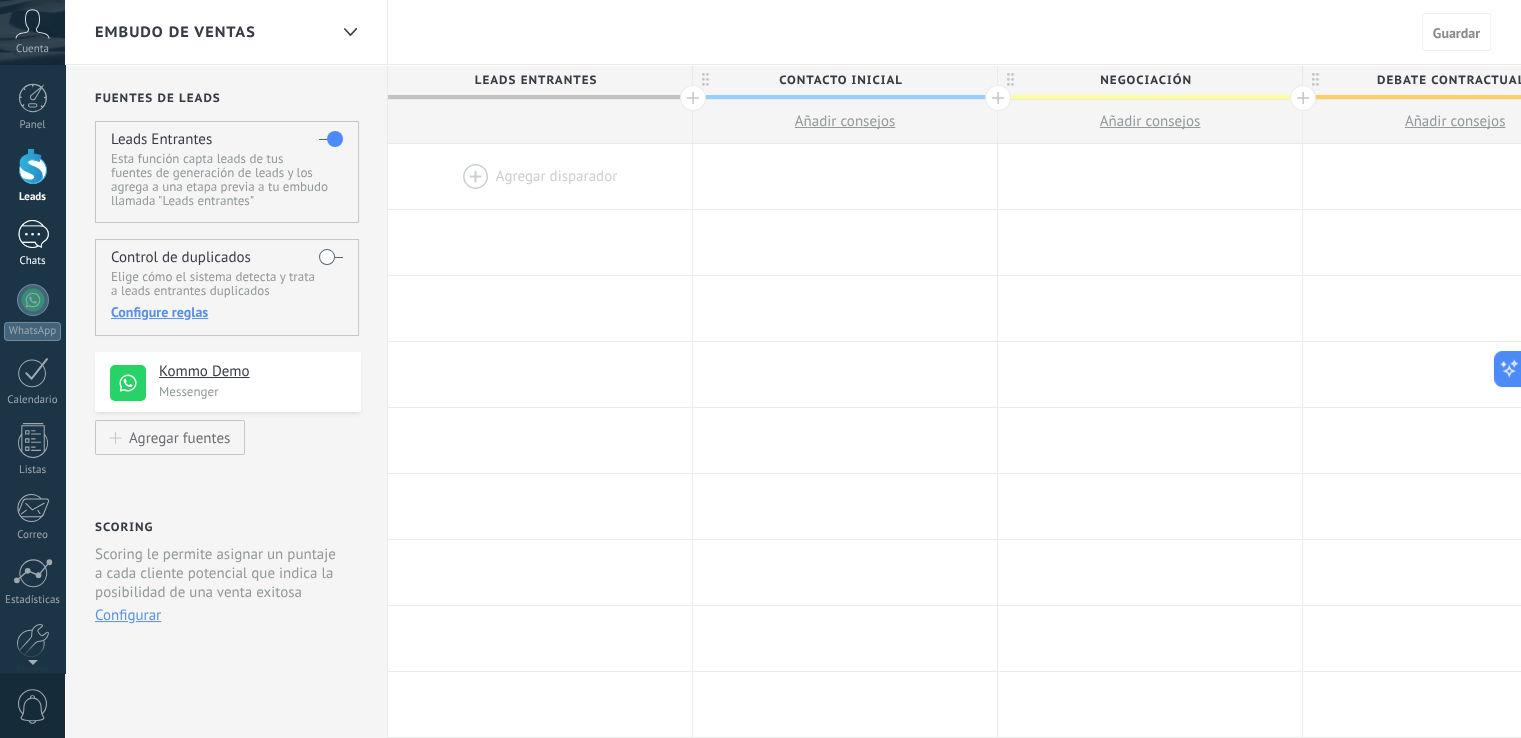 click on "Chats" at bounding box center (32, 244) 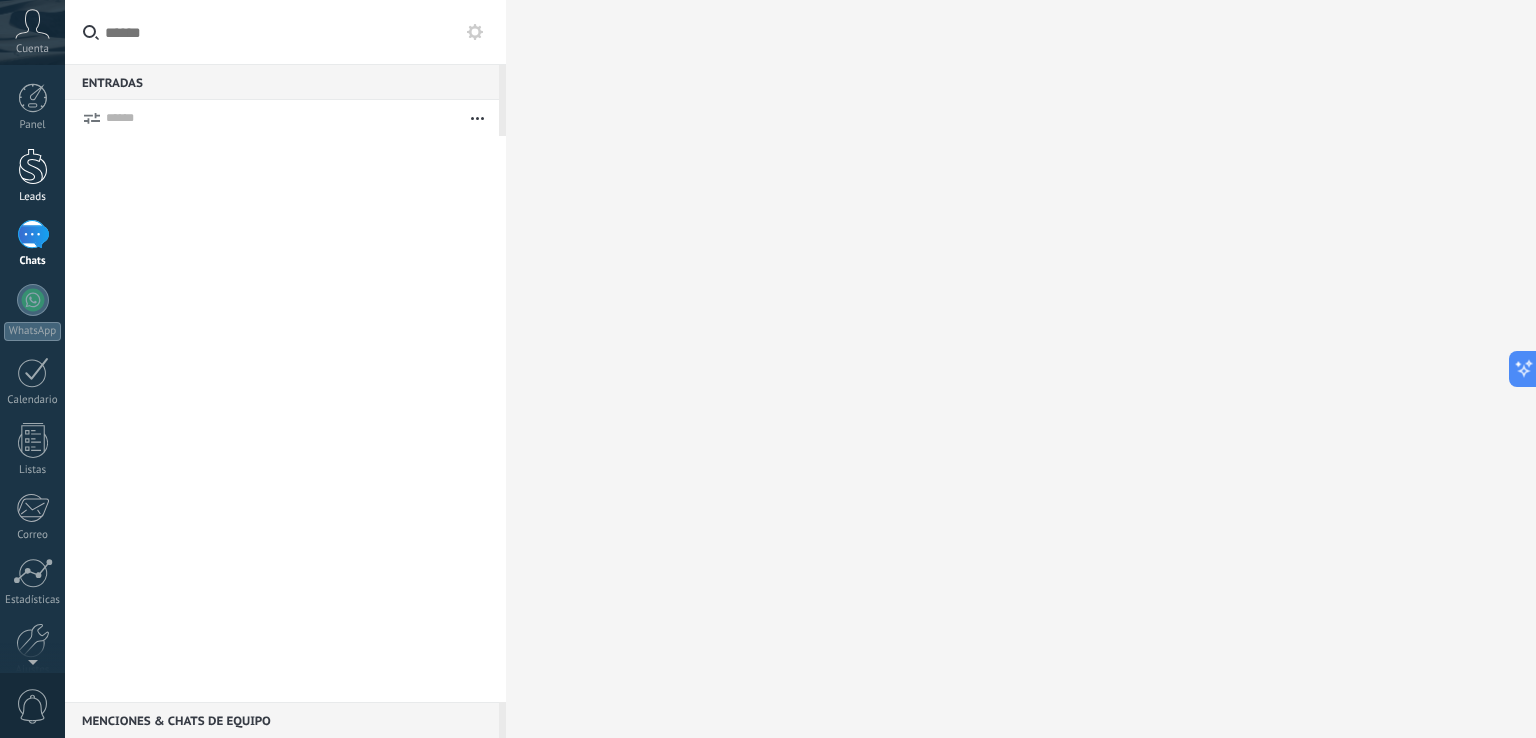 click on "Leads" at bounding box center [33, 197] 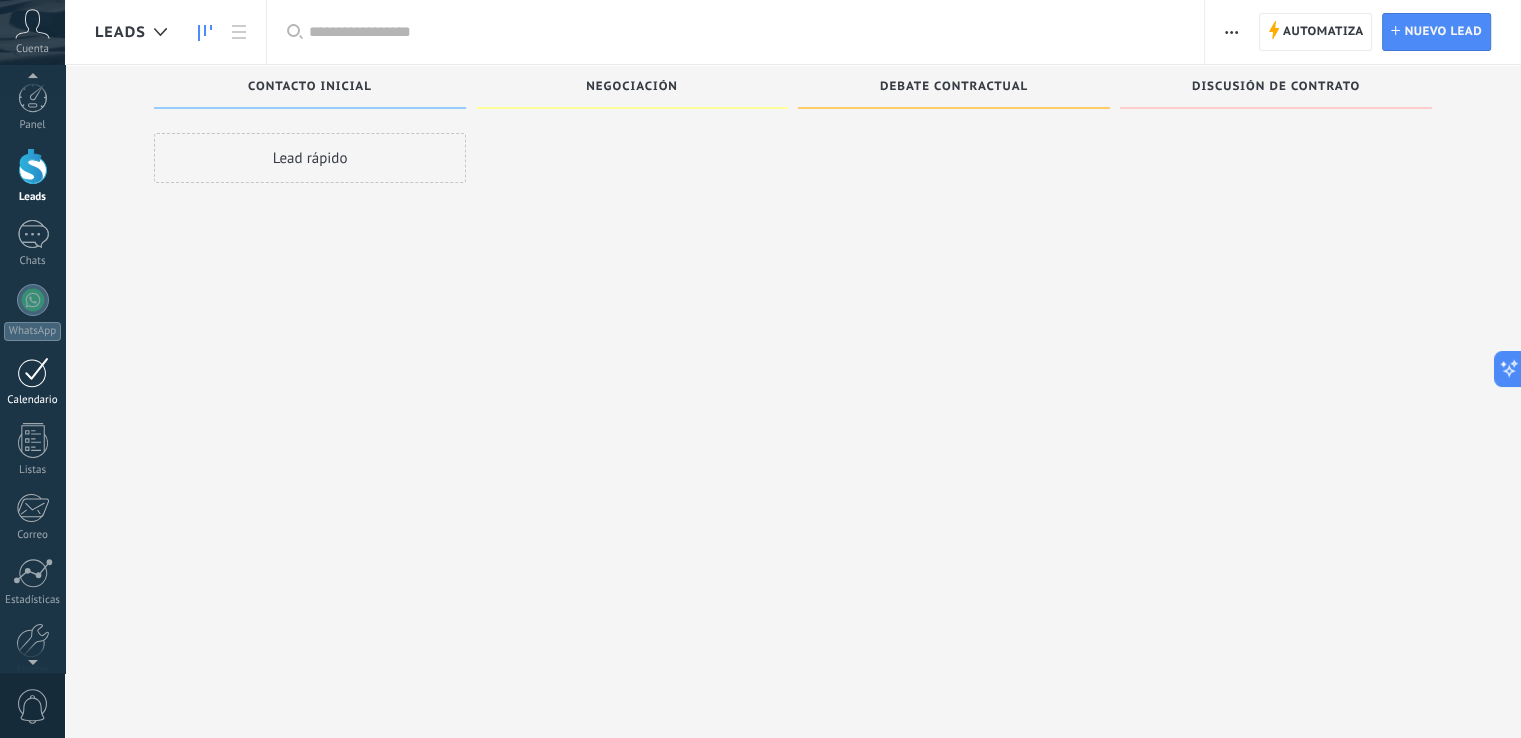 scroll, scrollTop: 93, scrollLeft: 0, axis: vertical 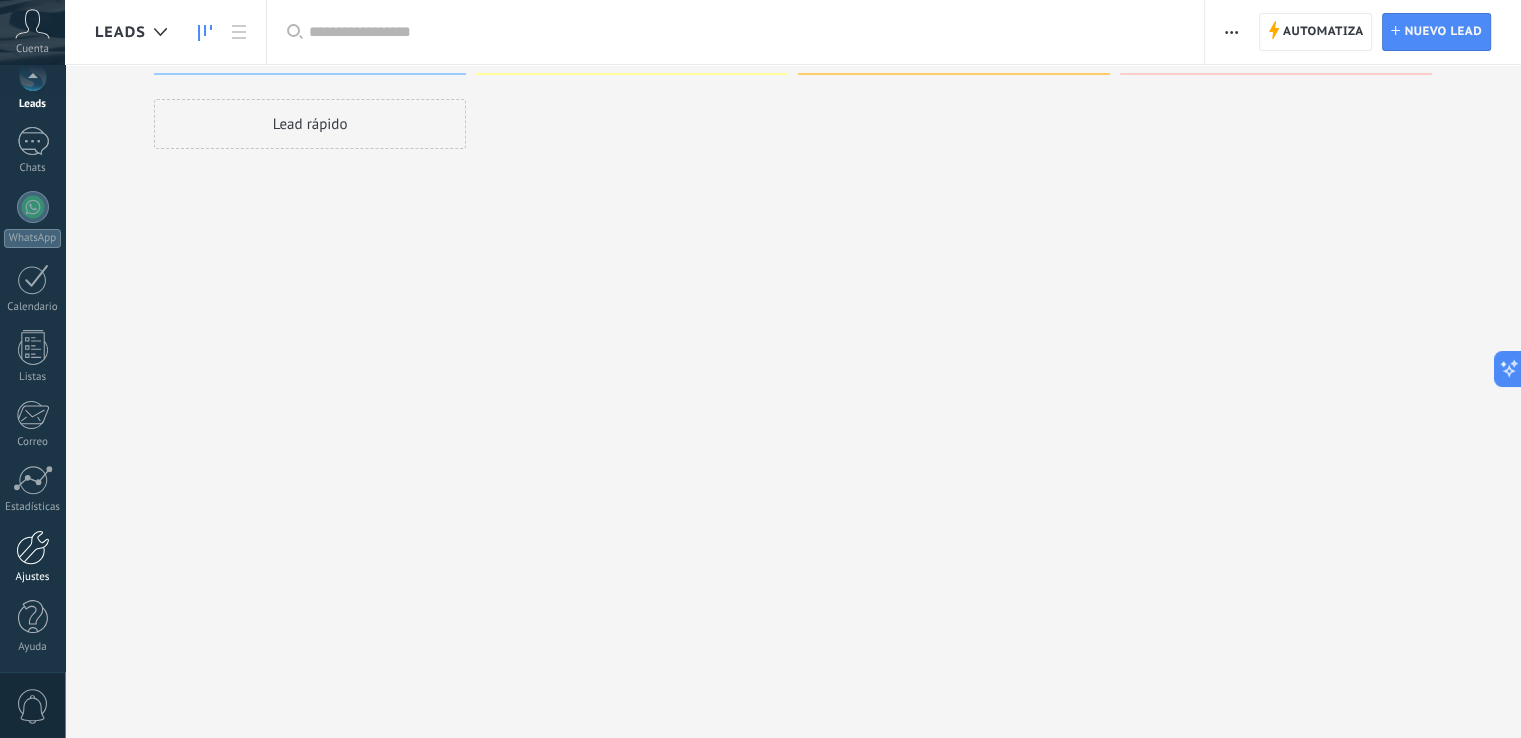 click at bounding box center [33, 547] 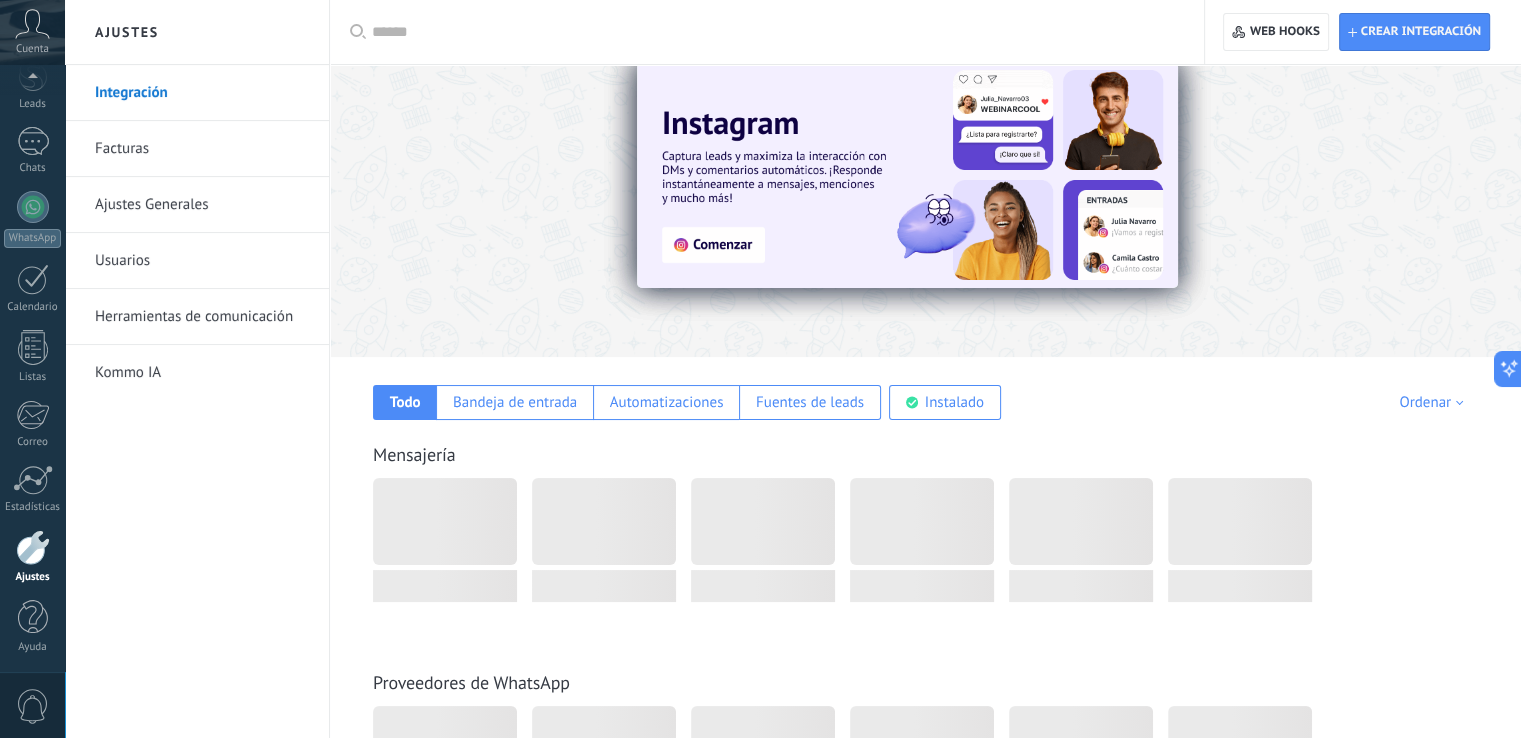 scroll, scrollTop: 0, scrollLeft: 0, axis: both 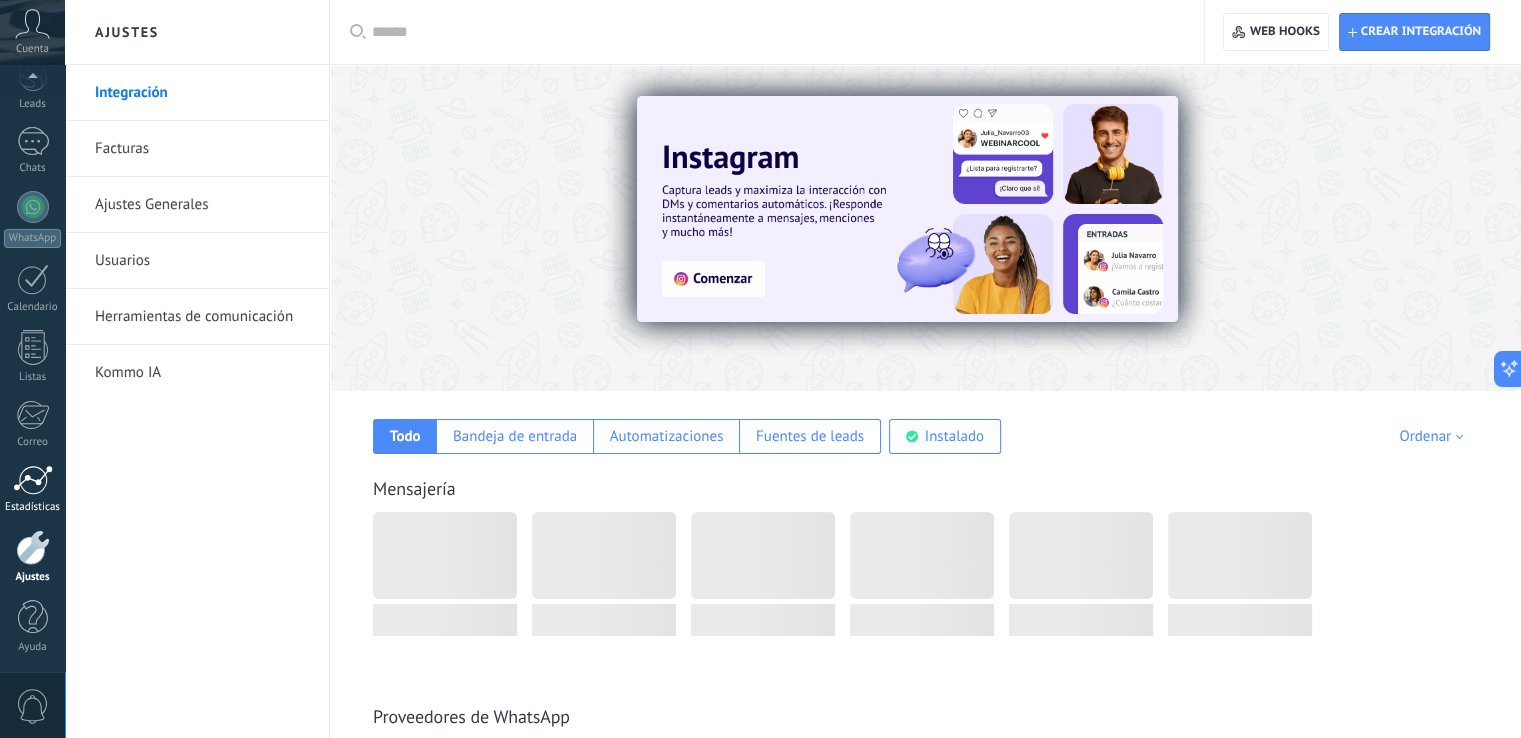 click at bounding box center (33, 480) 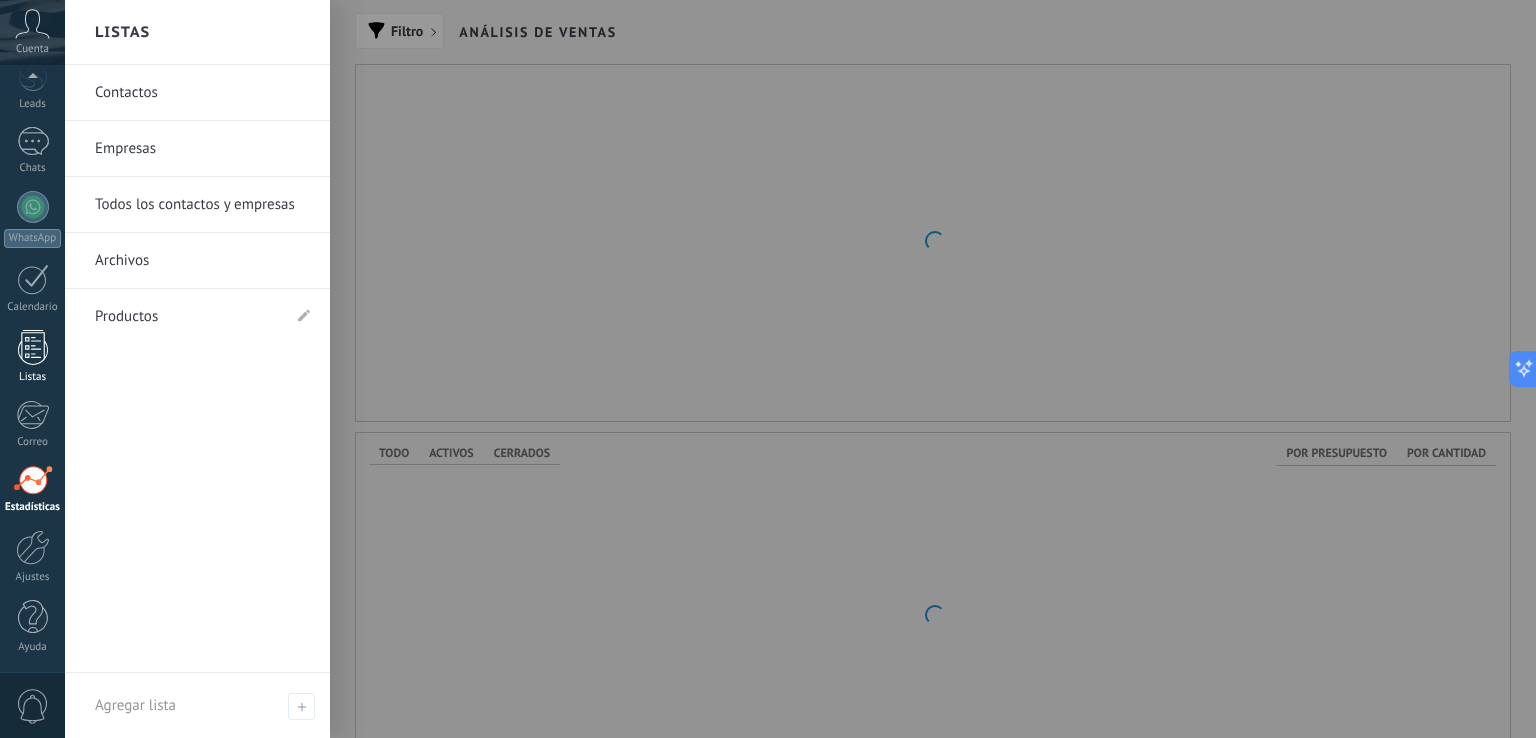 click on "Listas" at bounding box center [32, 357] 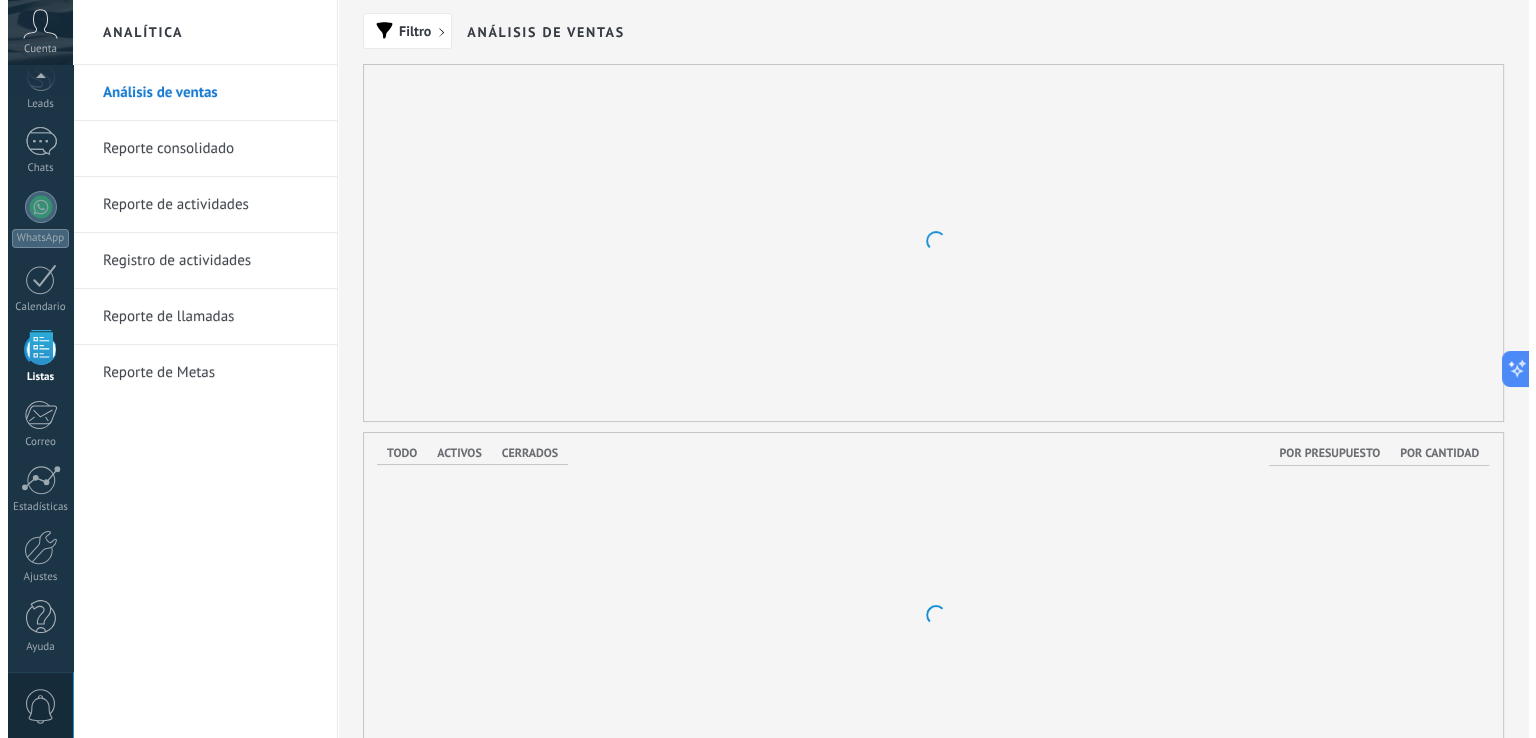 scroll, scrollTop: 51, scrollLeft: 0, axis: vertical 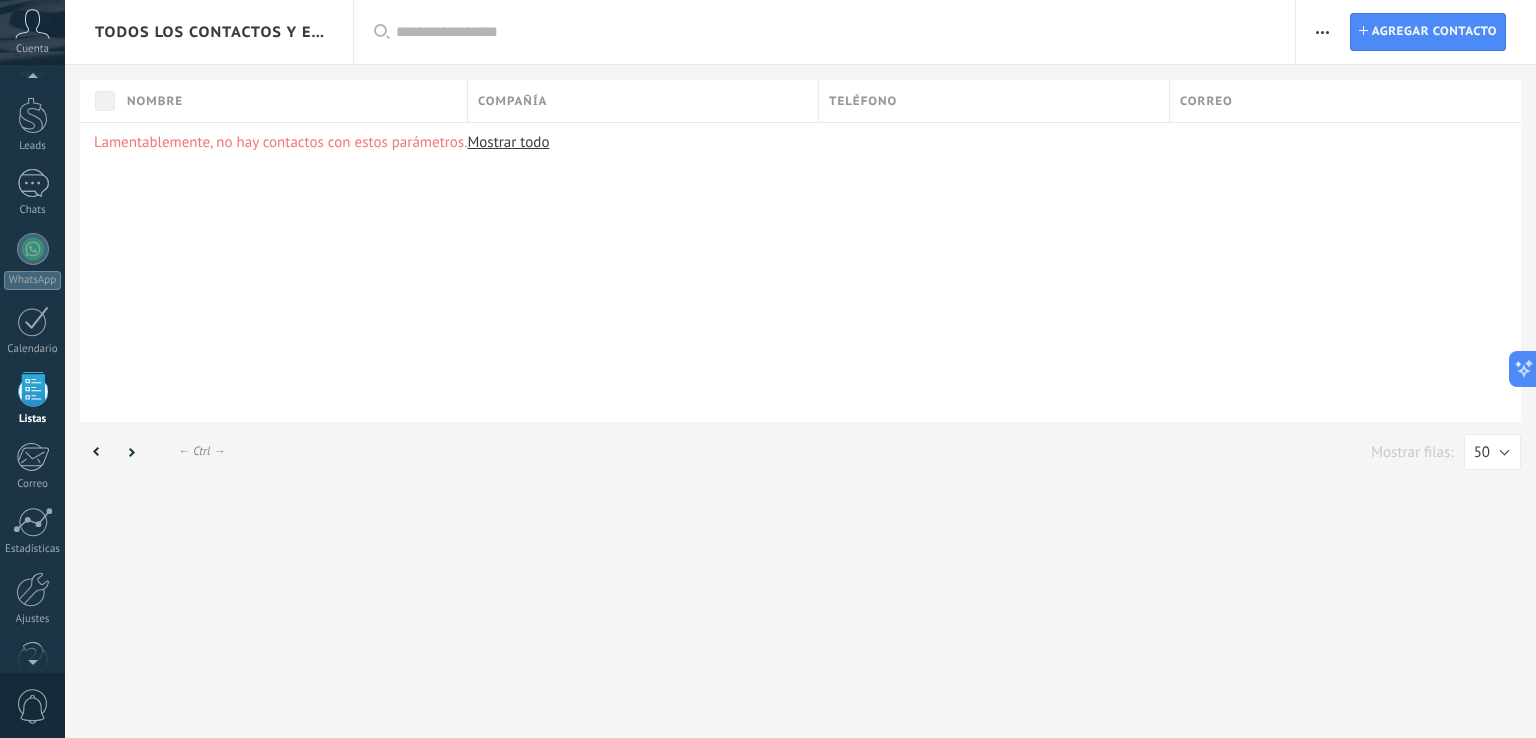 click at bounding box center [1322, 32] 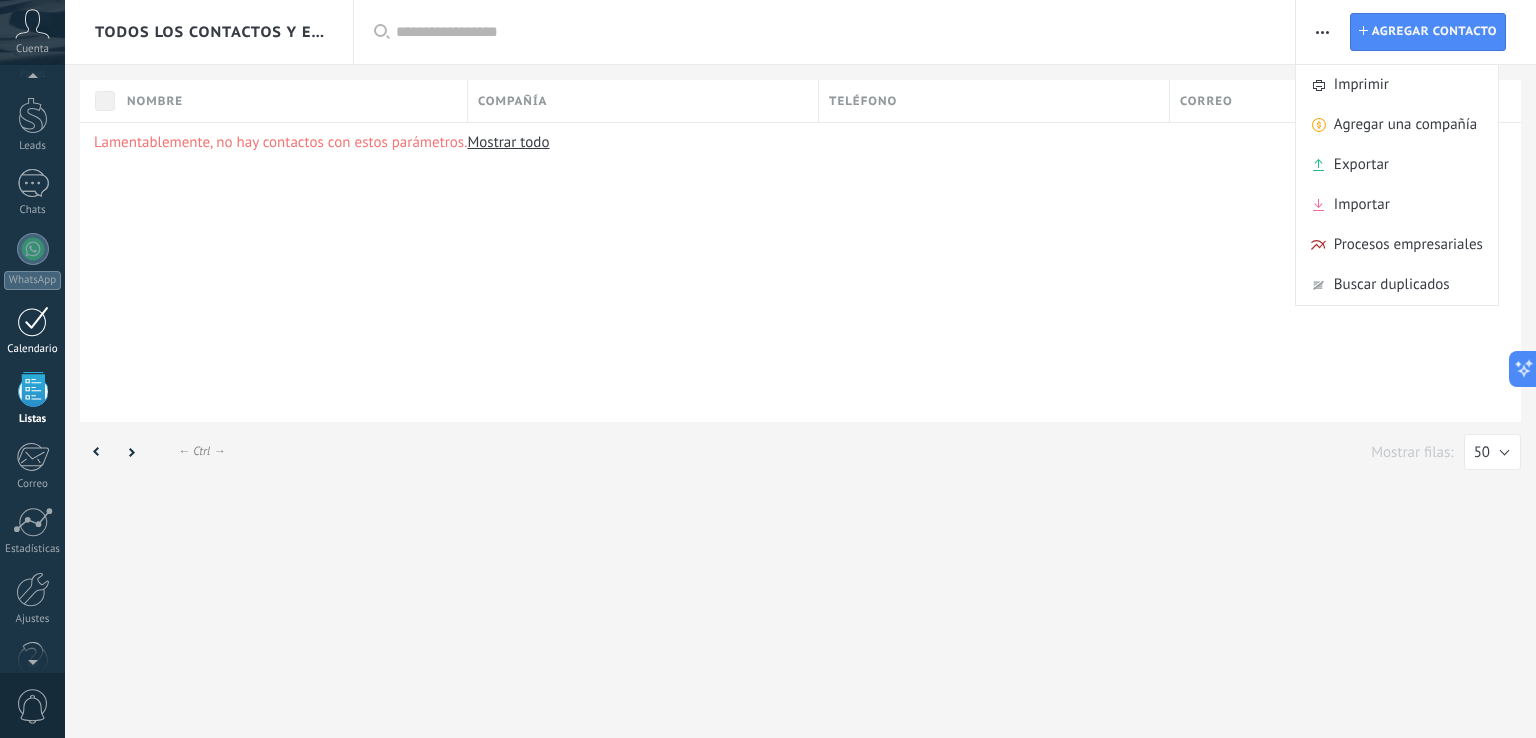click at bounding box center [33, 321] 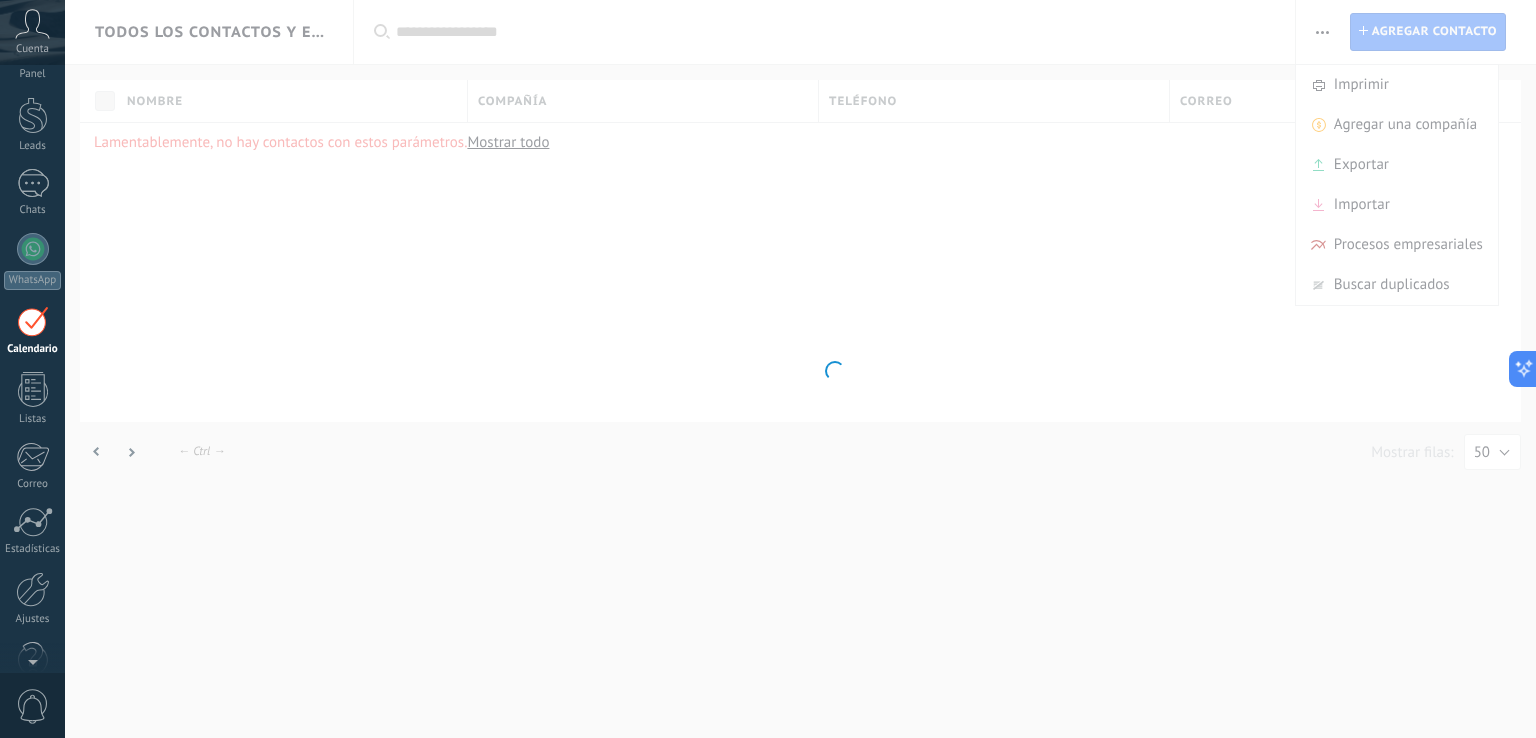 scroll, scrollTop: 0, scrollLeft: 0, axis: both 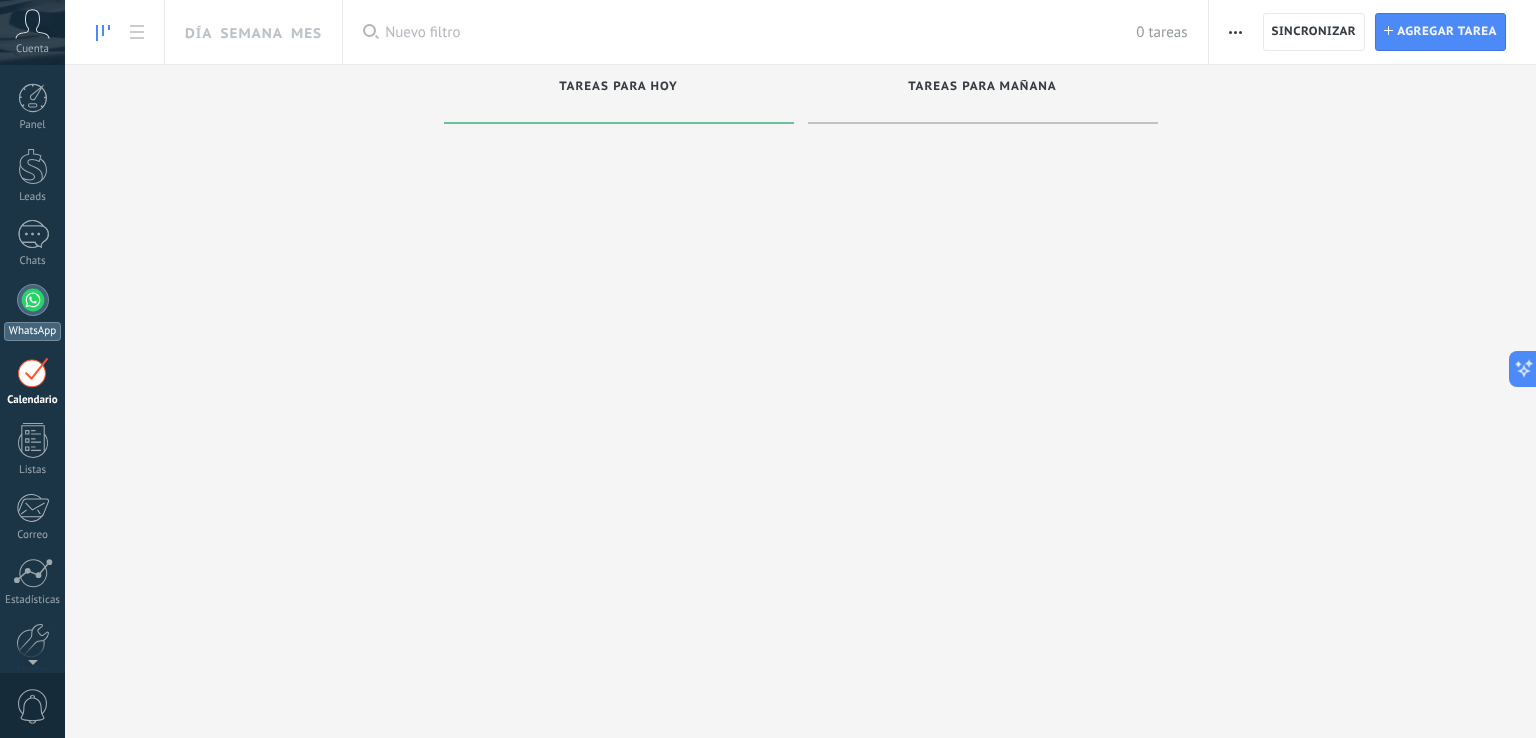 click on "WhatsApp" at bounding box center (32, 312) 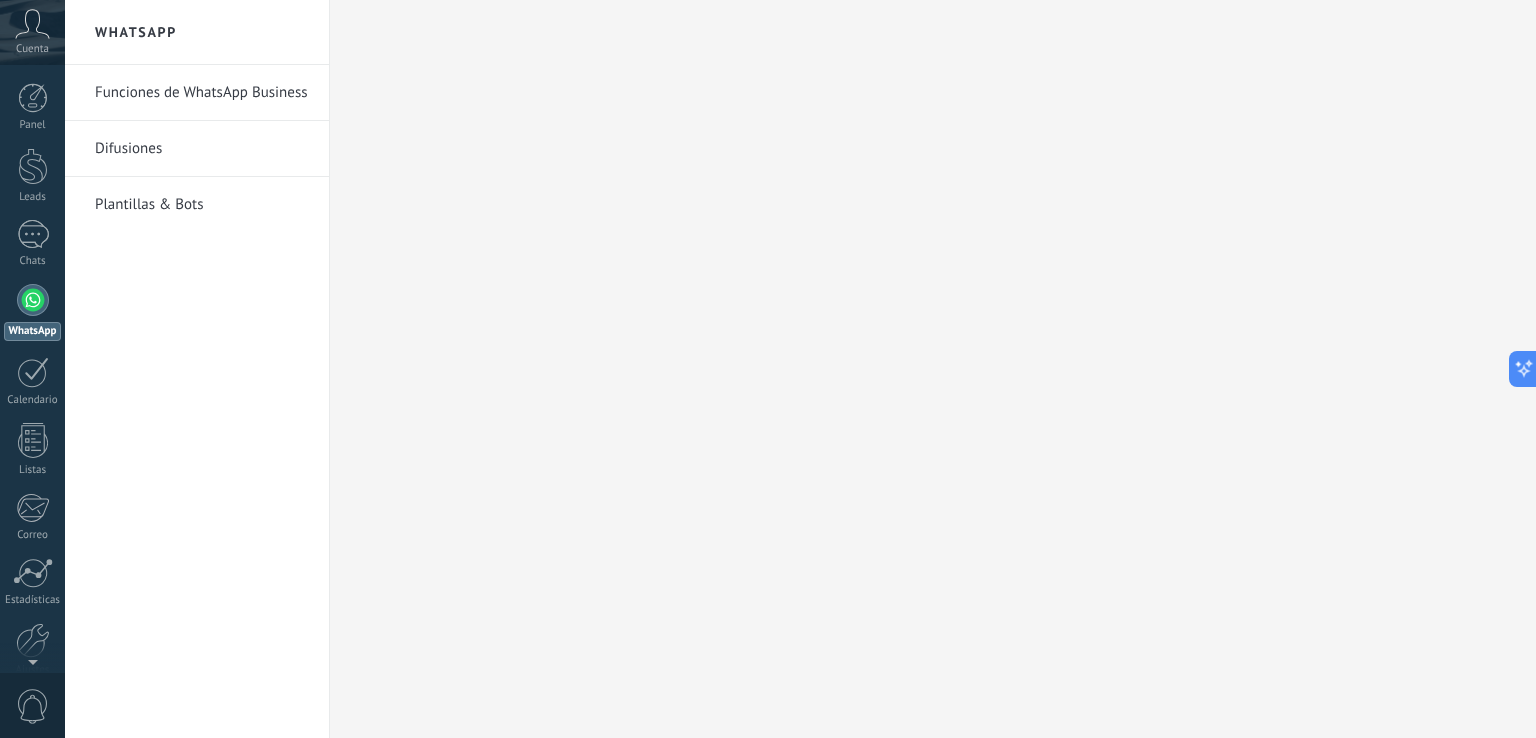 click on "Plantillas & Bots" at bounding box center (202, 205) 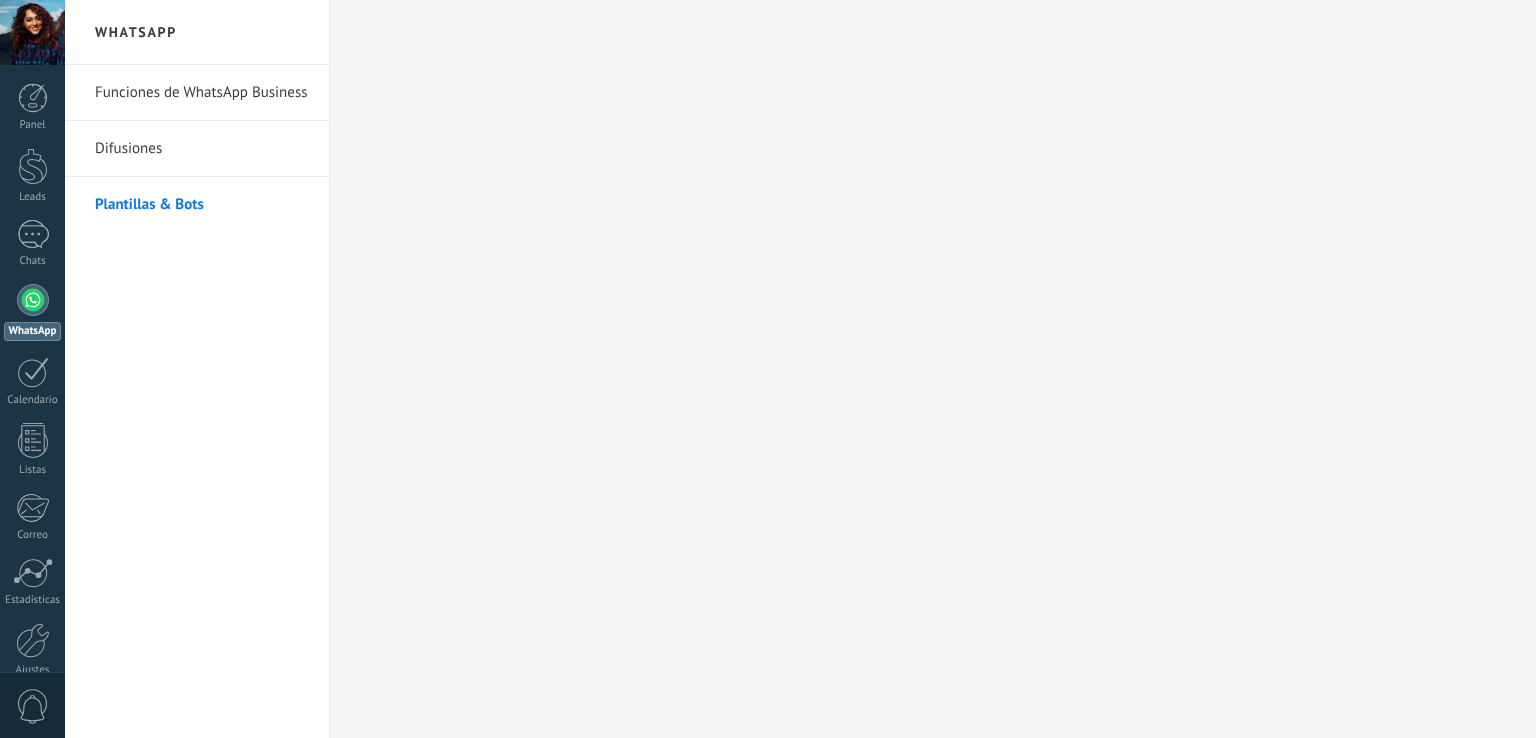 scroll, scrollTop: 0, scrollLeft: 0, axis: both 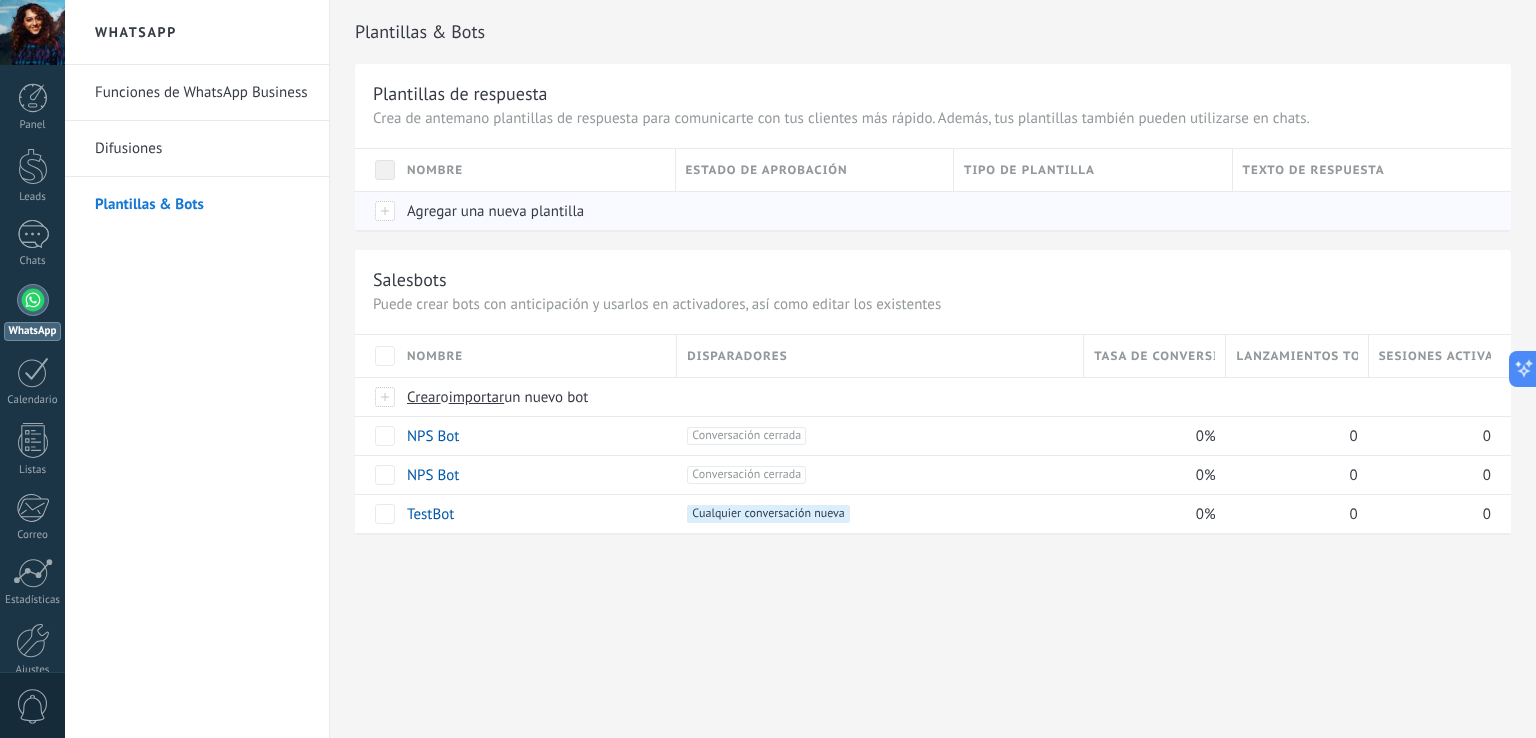 click on "Agregar una nueva plantilla" at bounding box center [495, 211] 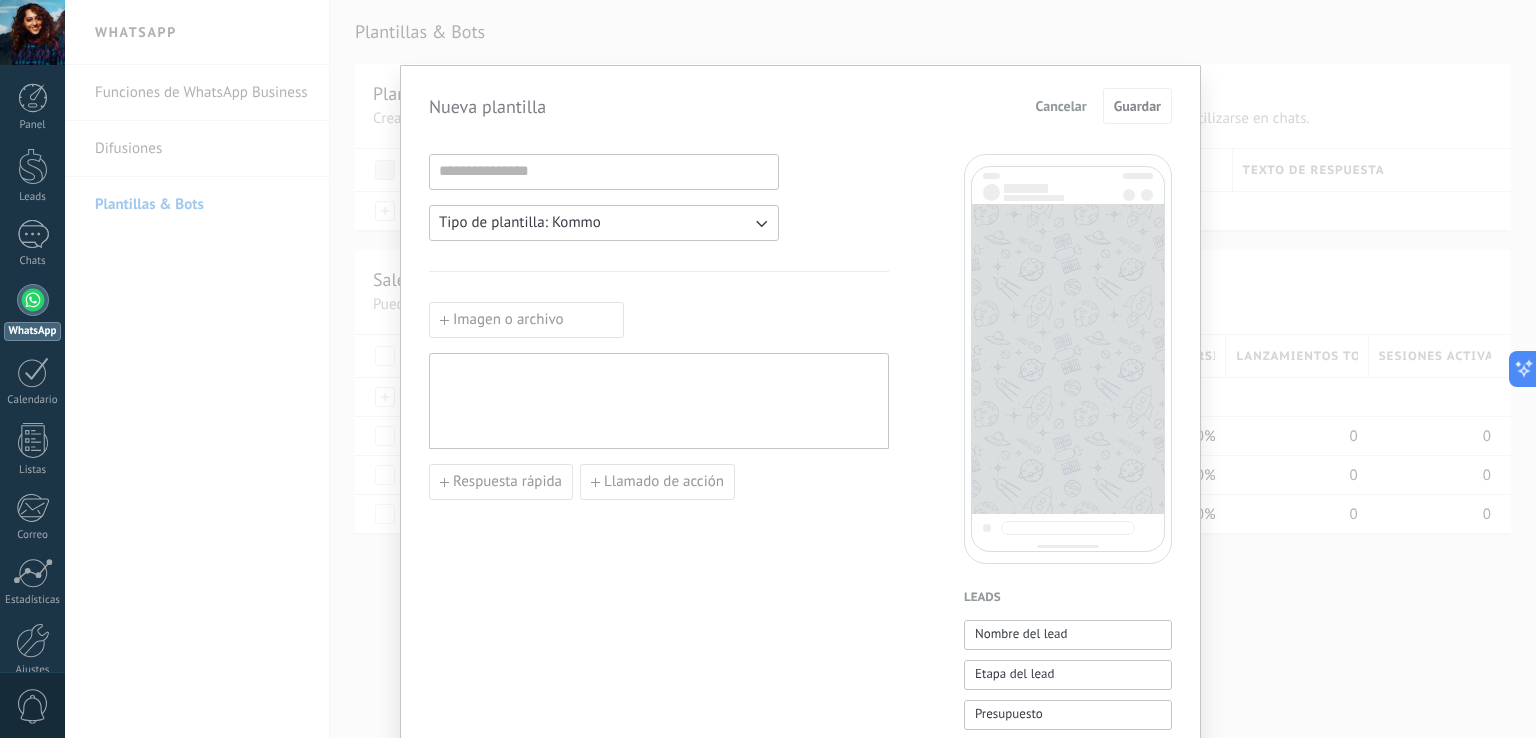 click on "Tipo de plantilla: Kommo" at bounding box center [520, 223] 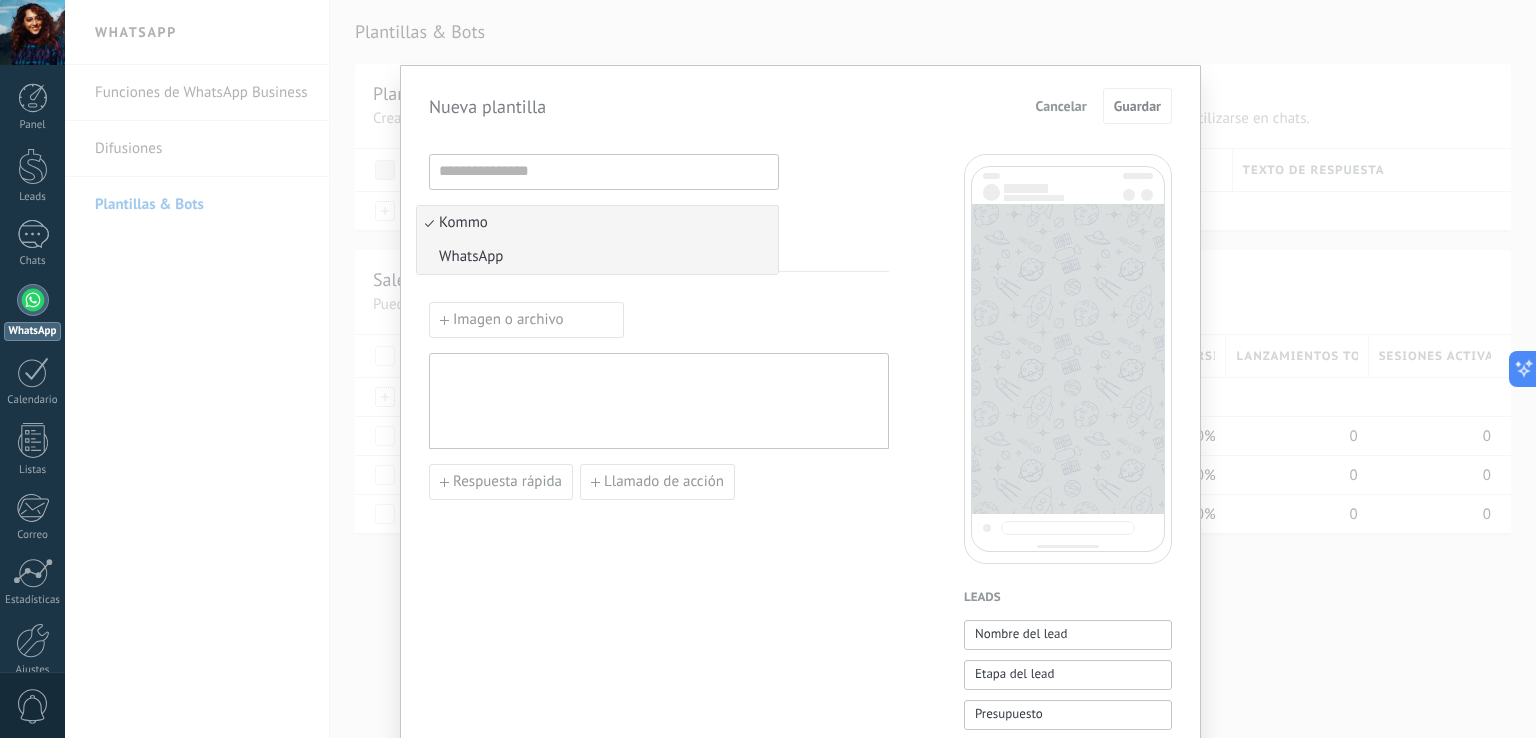 click on "WhatsApp" at bounding box center [597, 257] 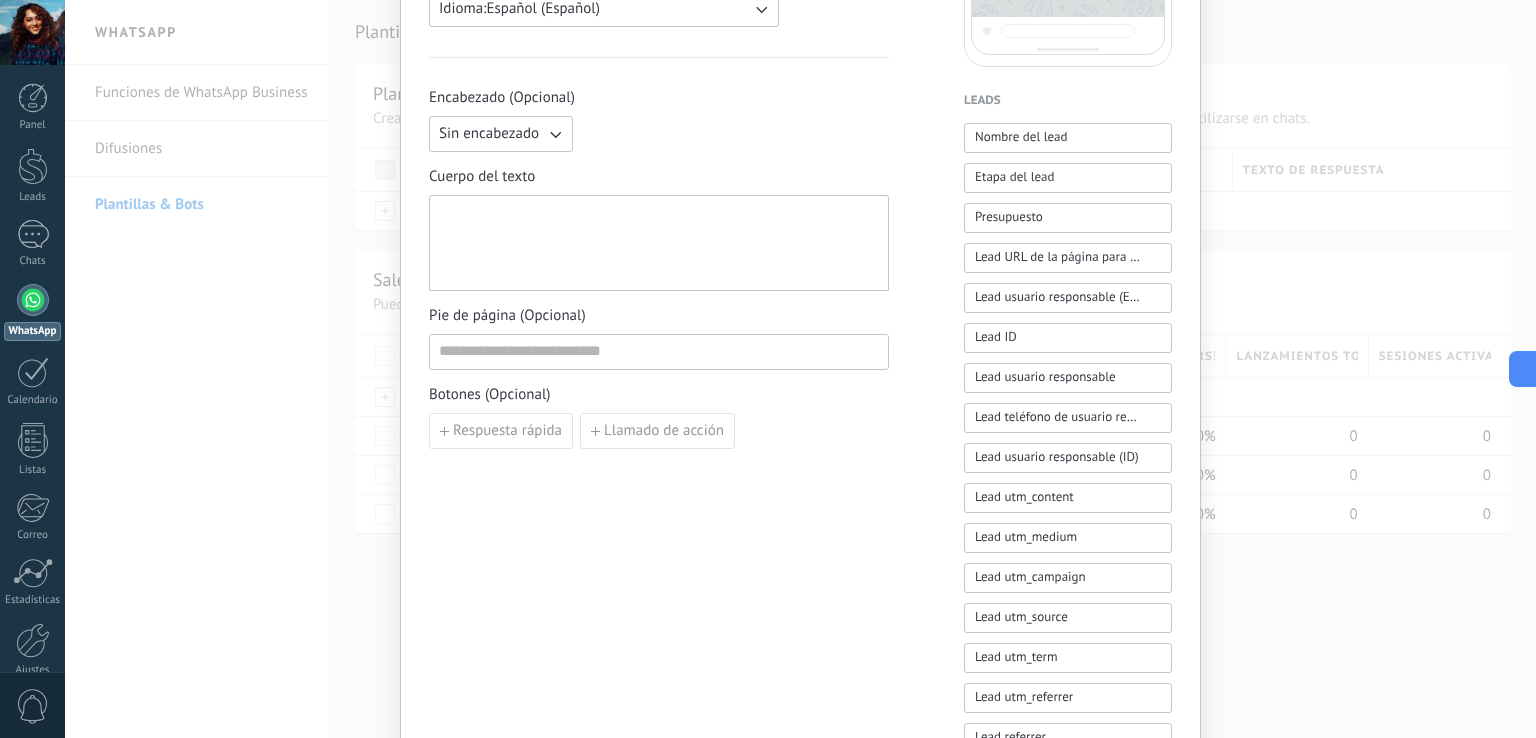 scroll, scrollTop: 500, scrollLeft: 0, axis: vertical 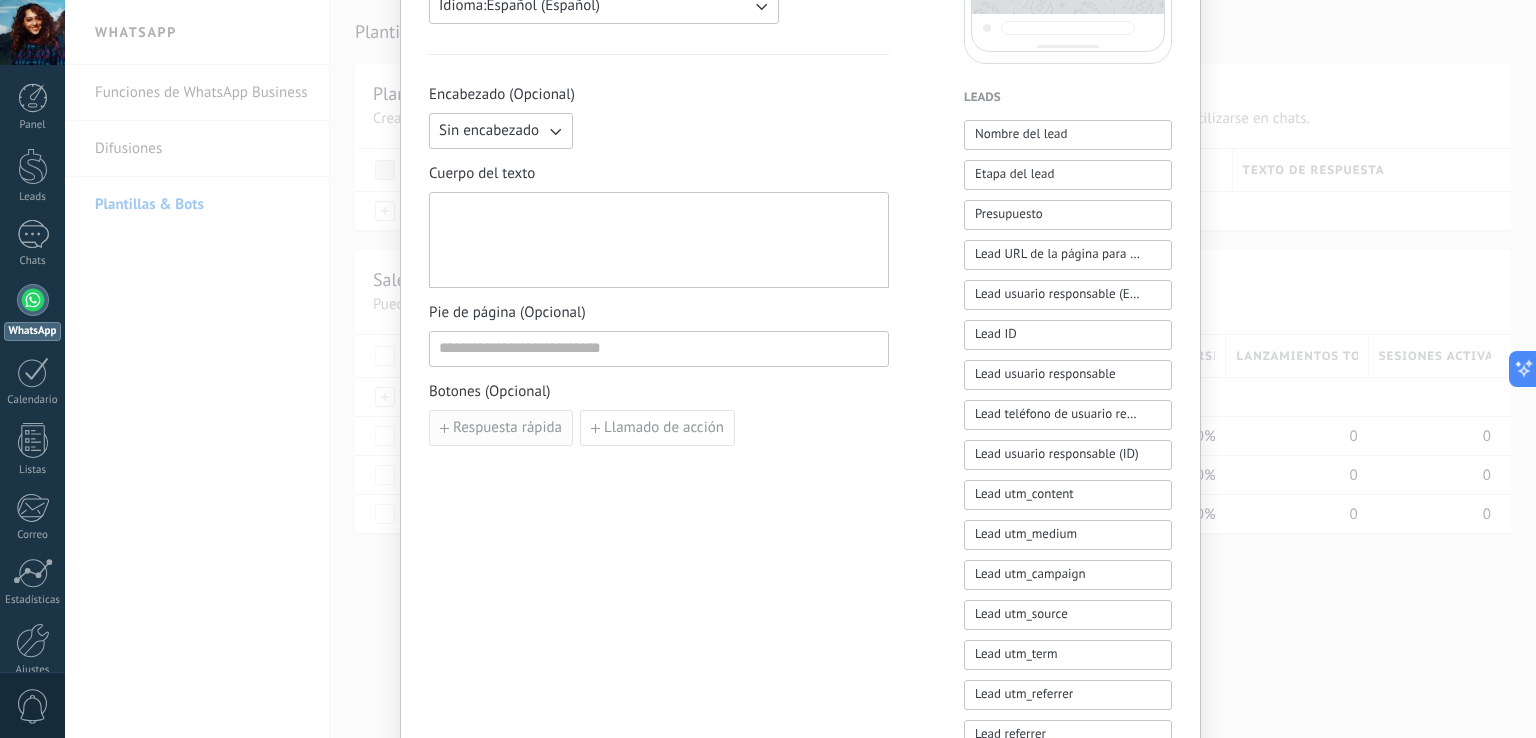 click on "Respuesta rápida" at bounding box center (507, 428) 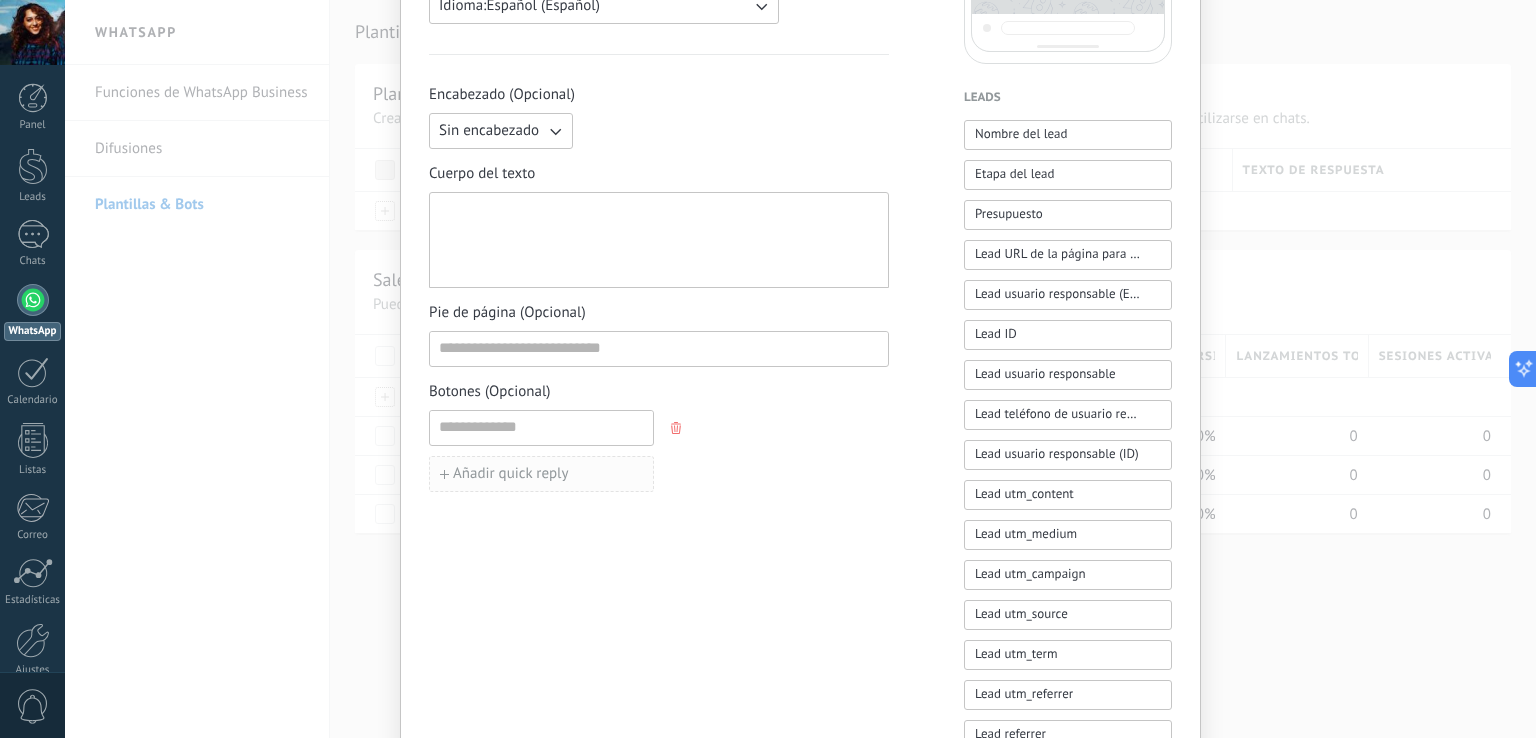 click on "Añadir quick reply" at bounding box center (511, 474) 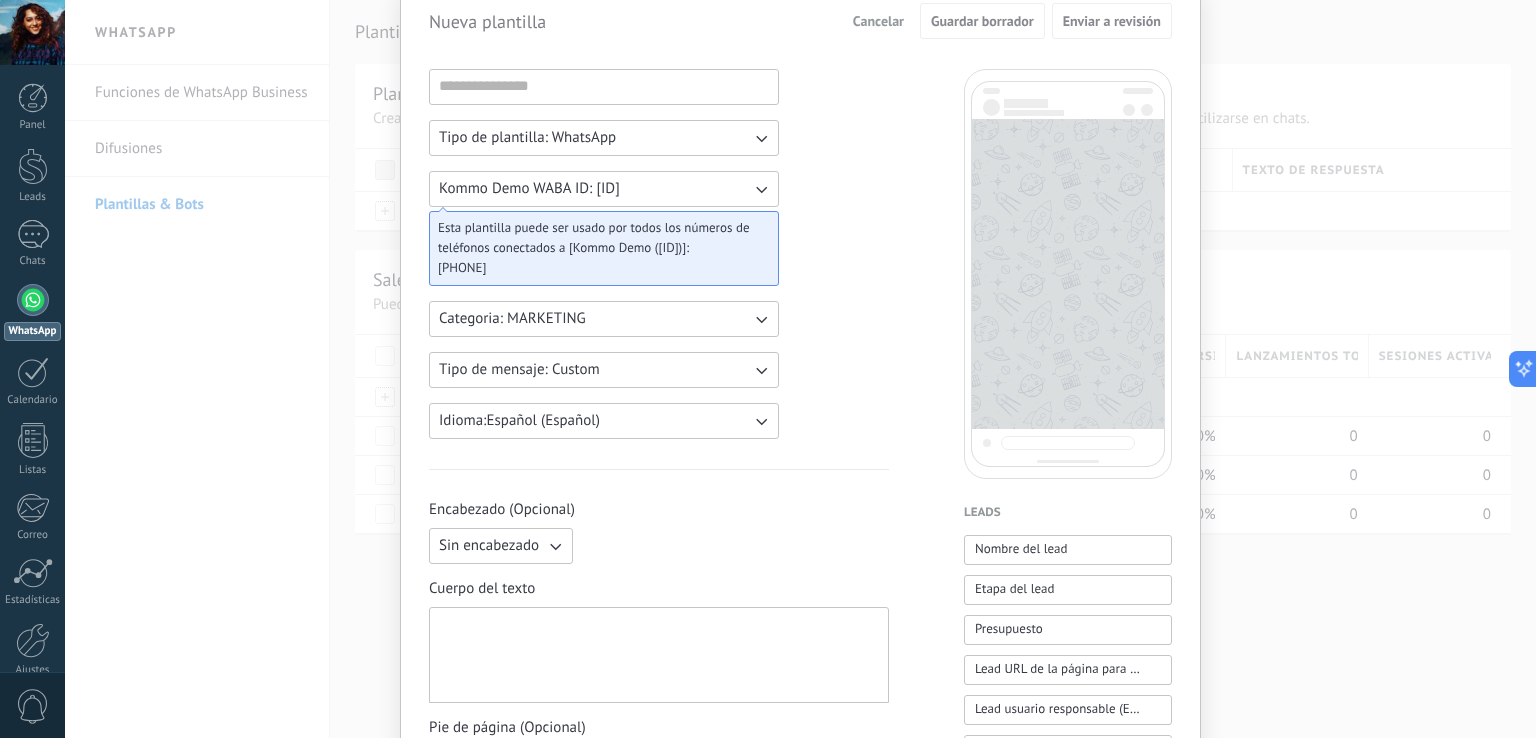 scroll, scrollTop: 72, scrollLeft: 0, axis: vertical 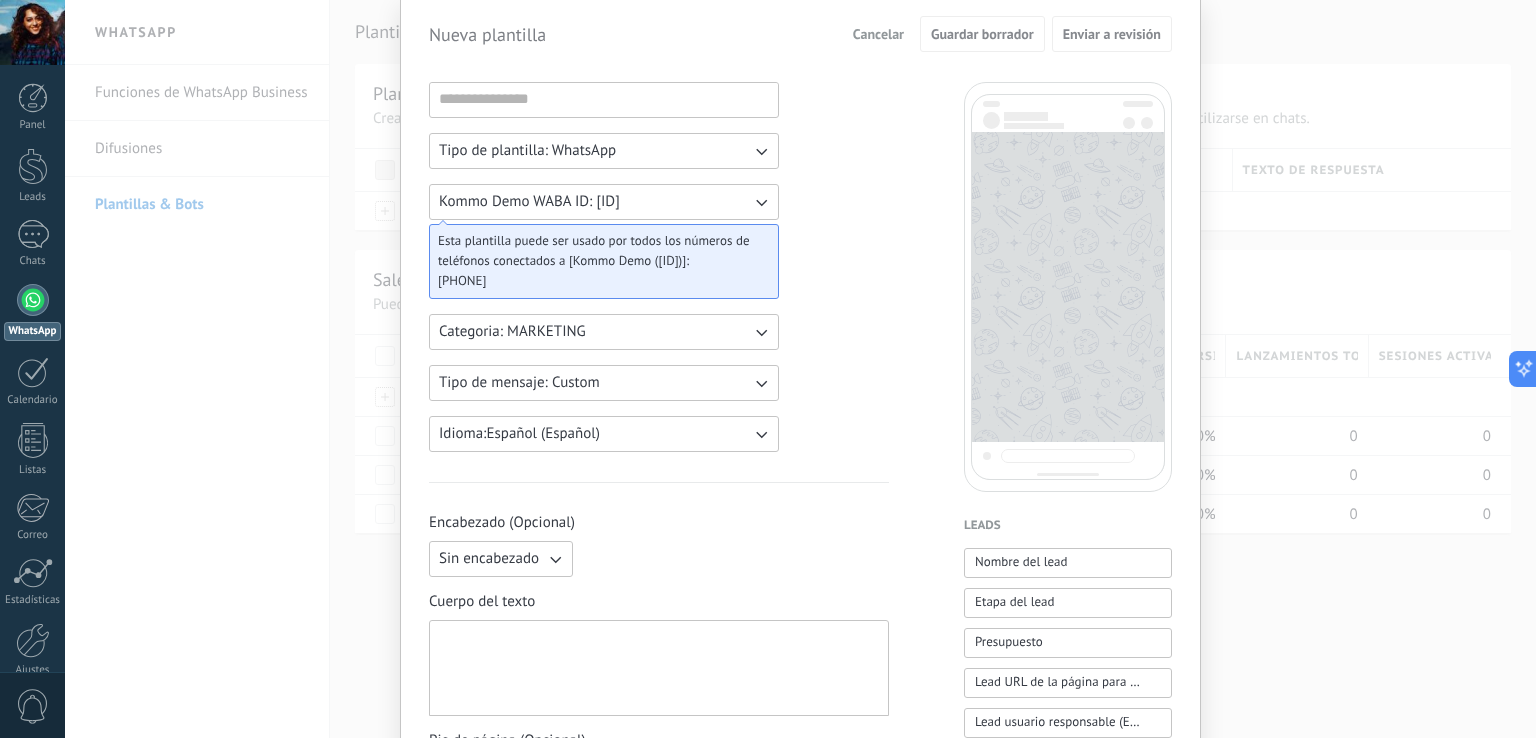 click at bounding box center [761, 202] 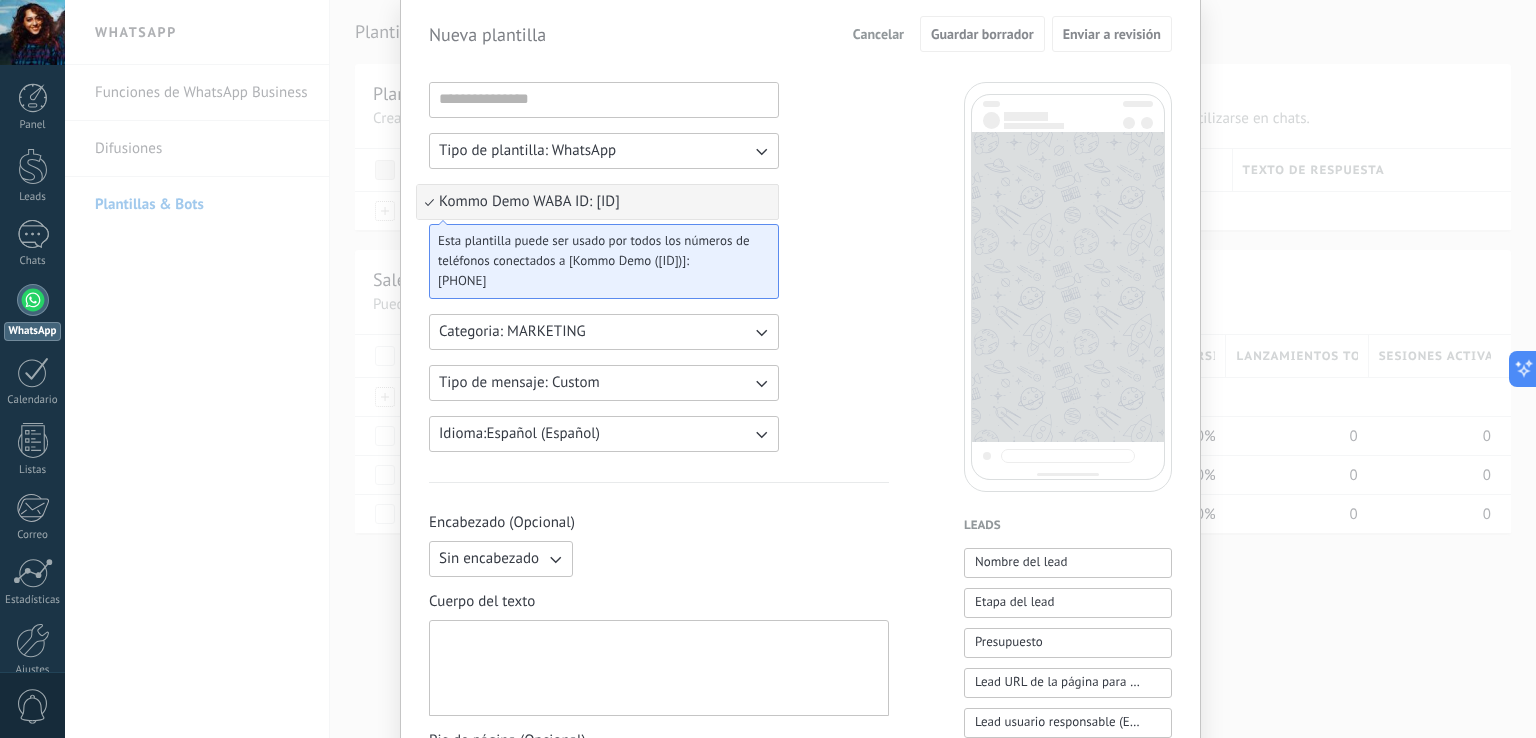click on "Kommo Demo WABA ID: 122097961754382252" at bounding box center (597, 202) 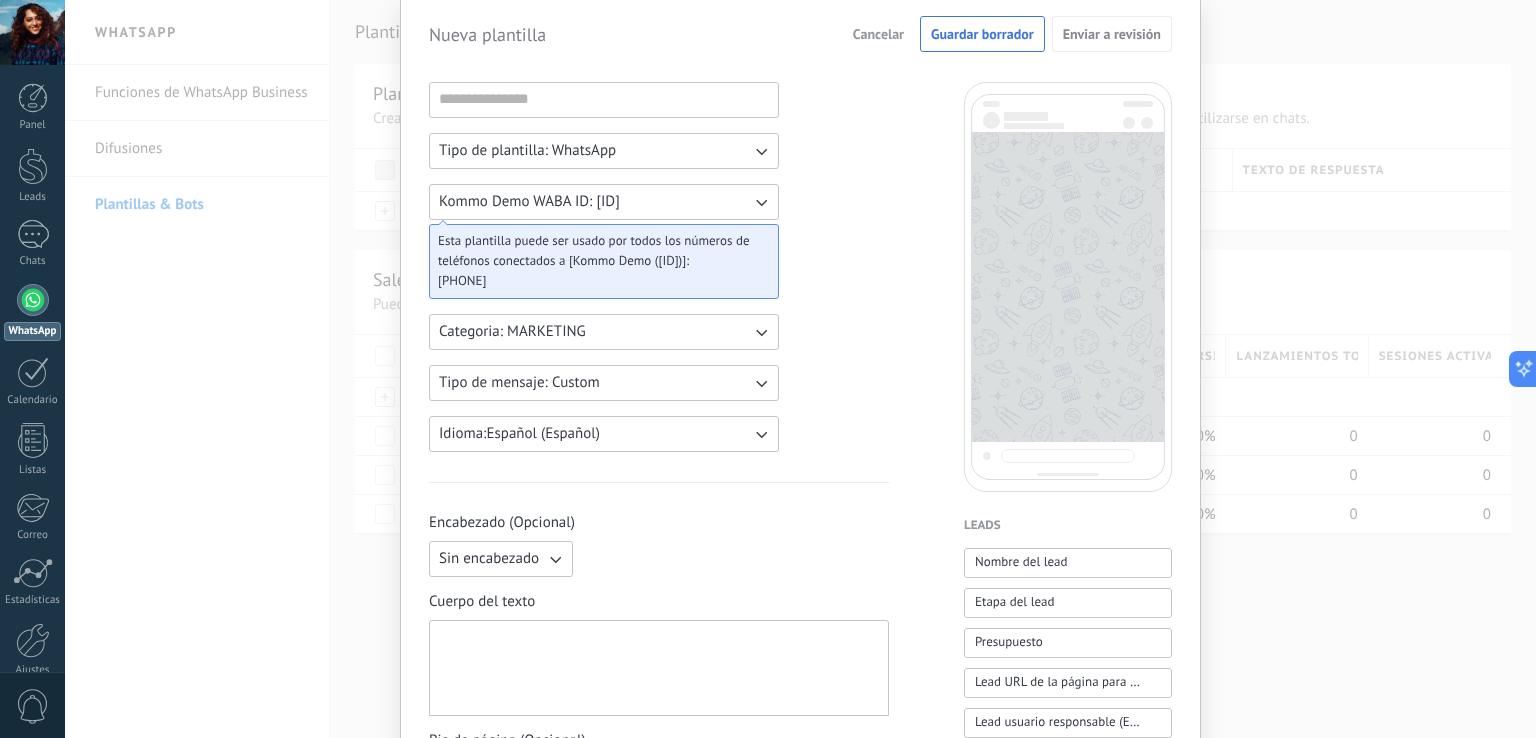click on "Tipo de plantilla: WhatsApp Kommo Demo WABA ID: 122097961754382252 Esta plantilla puede ser usado por todos los números de teléfonos conectados a [Kommo Demo (122097961754382252)]: +12137203172 Categoria: MARKETING Tipo de mensaje: Custom Idioma:  Español (Español) Encabezado (Opcional) Sin encabezado Cuerpo del texto Pie de página (Opcional) Botones (Opcional) Añadir quick reply" at bounding box center (659, 757) 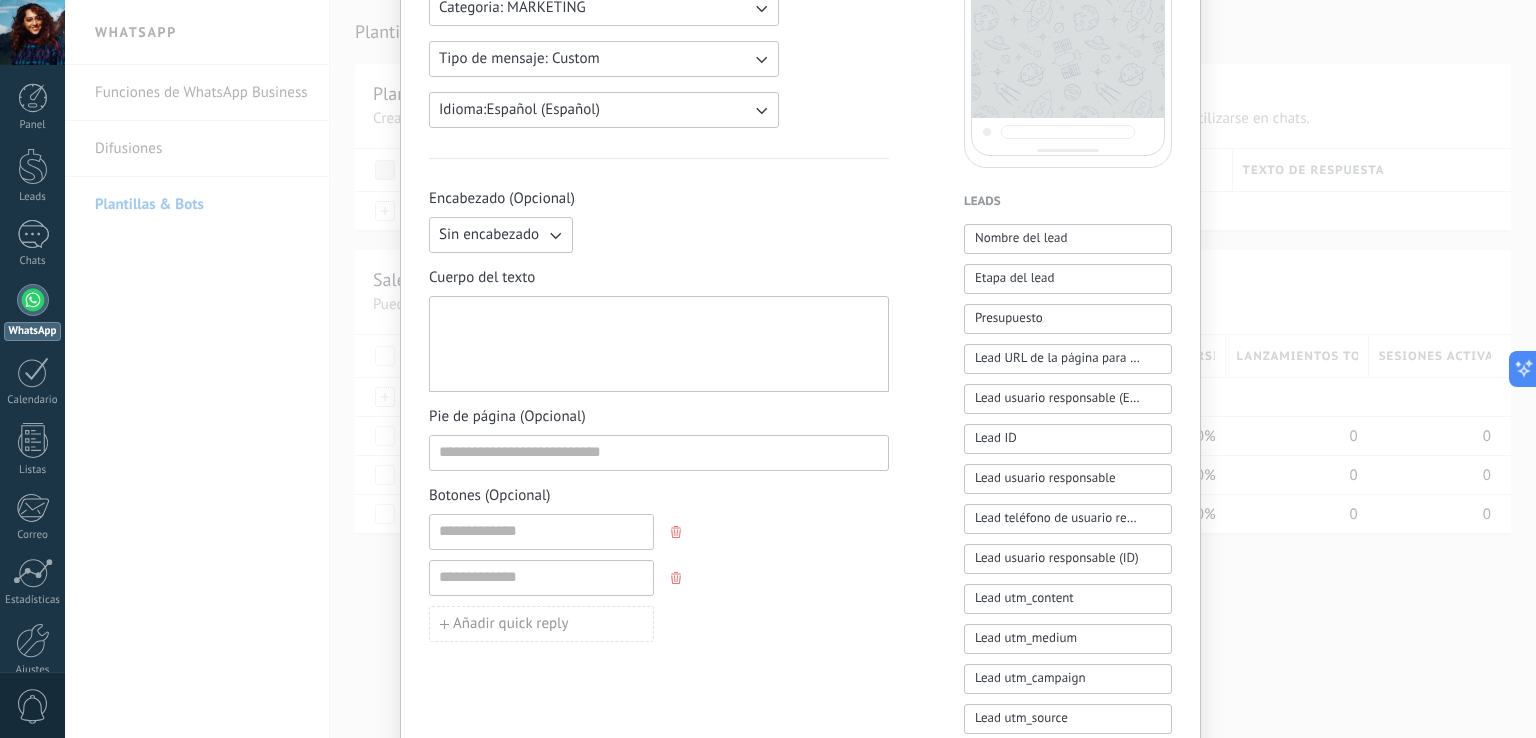scroll, scrollTop: 472, scrollLeft: 0, axis: vertical 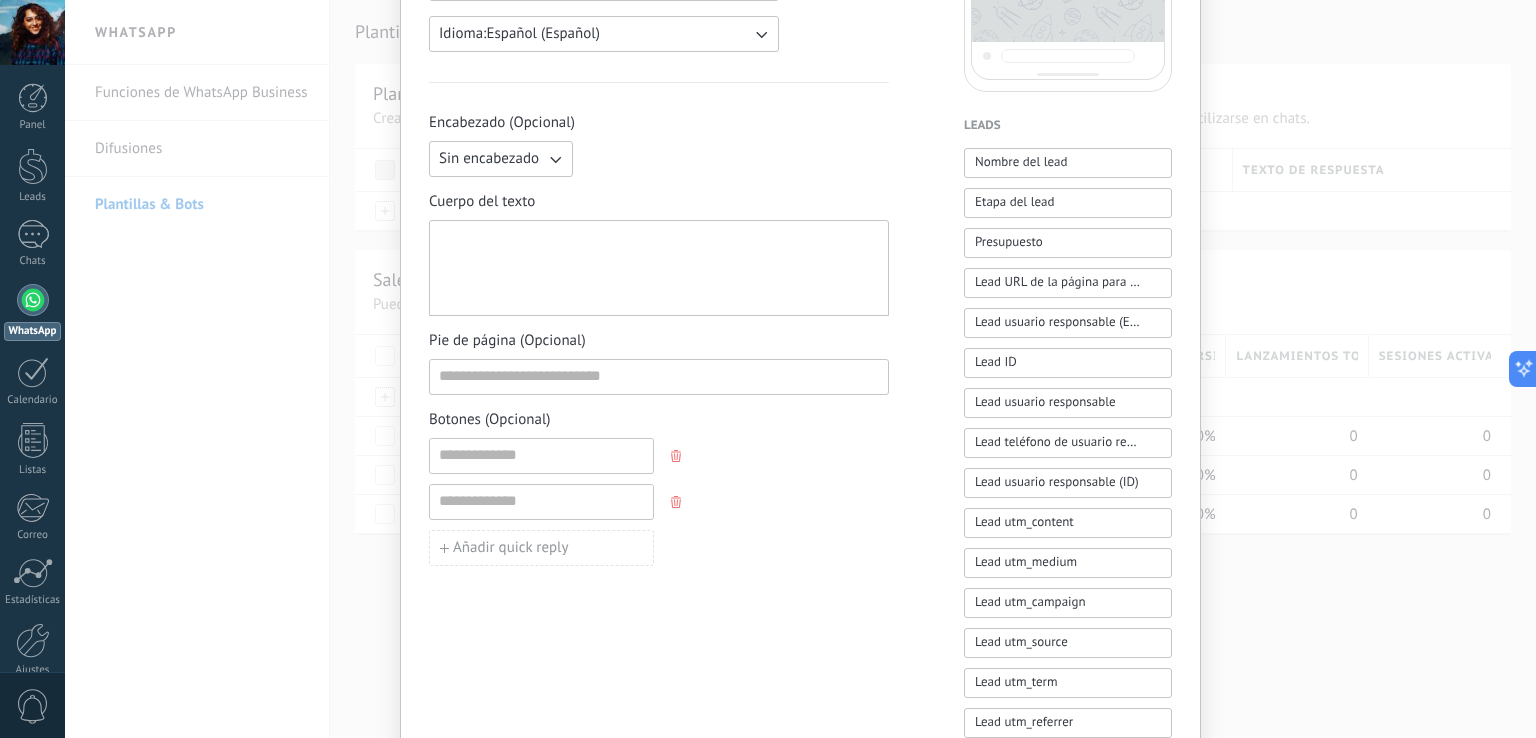 click at bounding box center (659, 268) 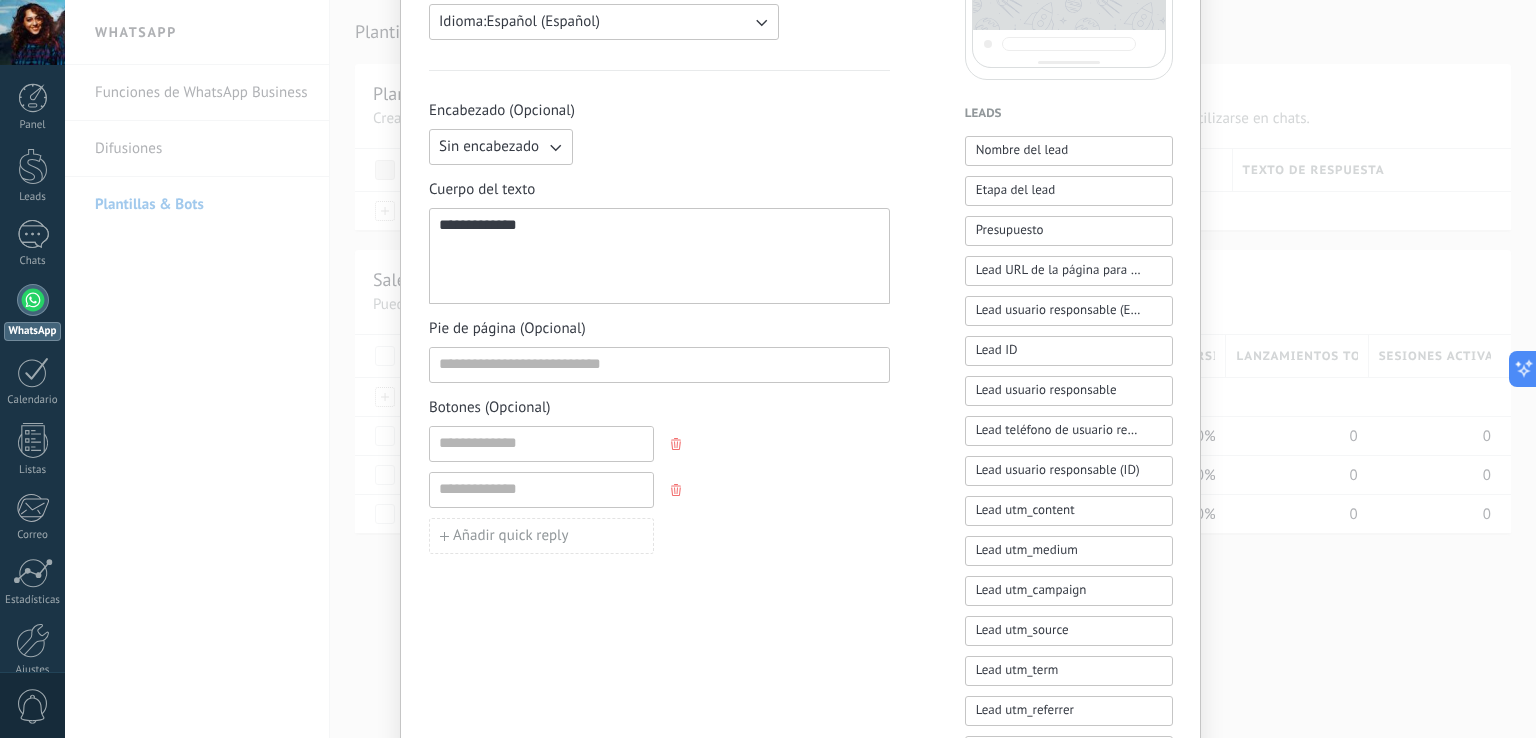 scroll, scrollTop: 572, scrollLeft: 0, axis: vertical 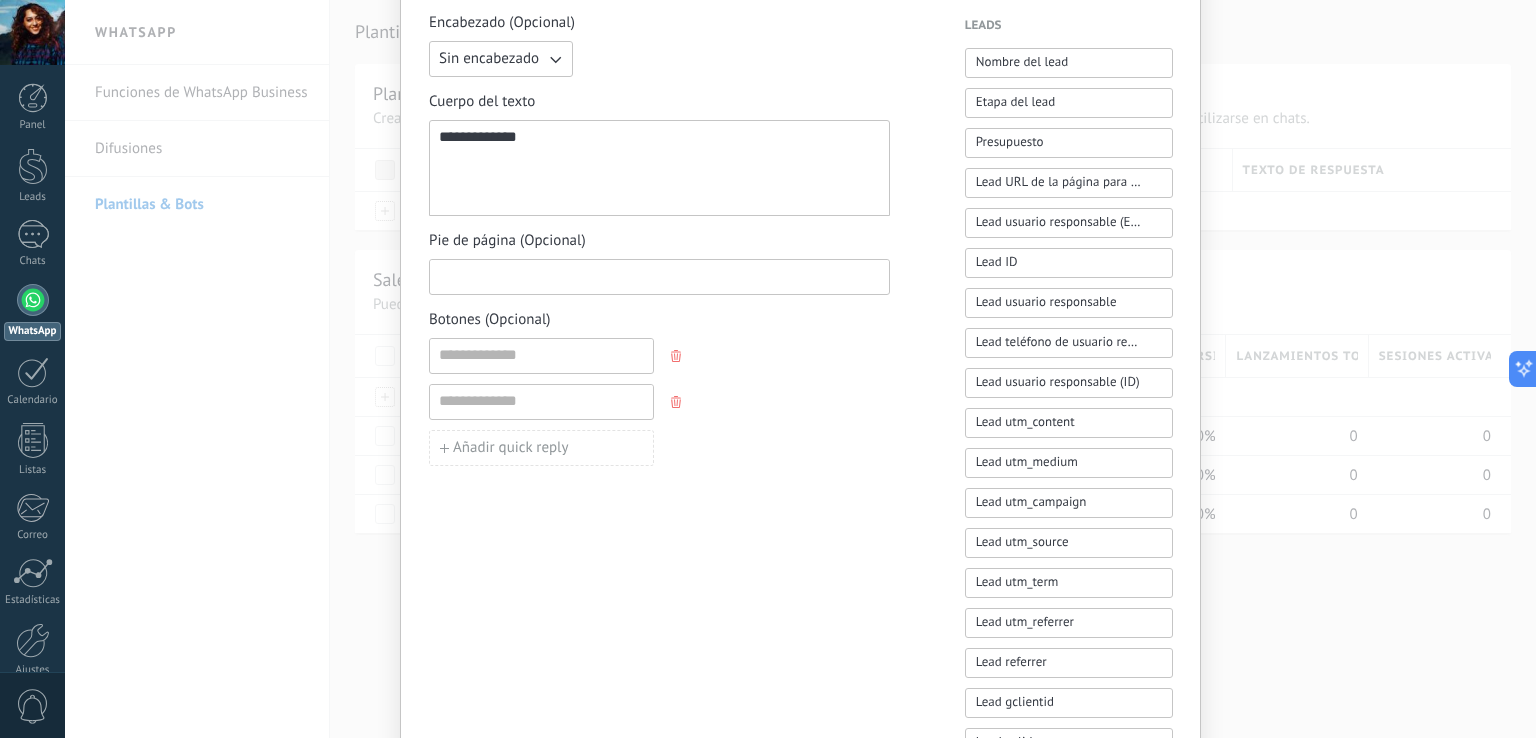 click at bounding box center (659, 276) 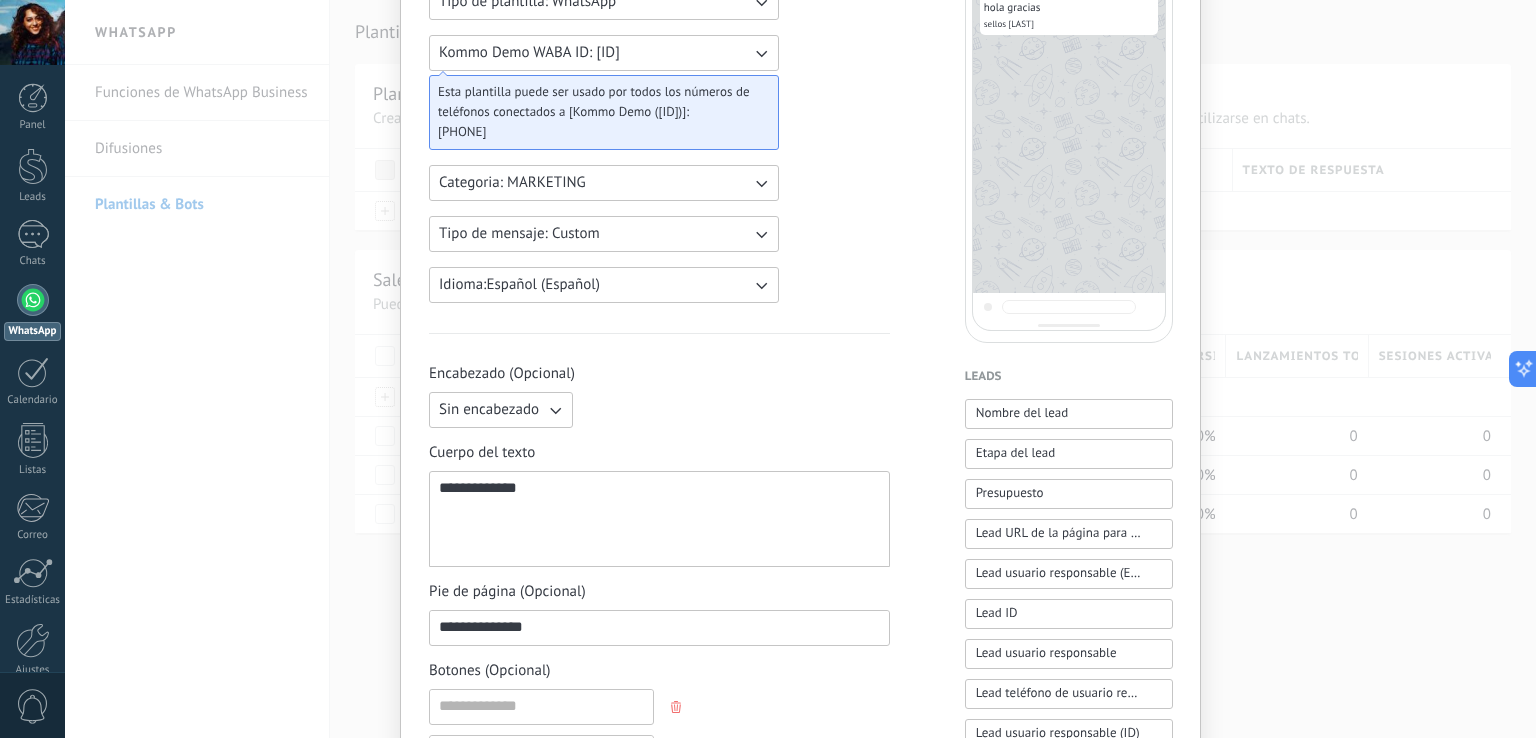 scroll, scrollTop: 100, scrollLeft: 0, axis: vertical 